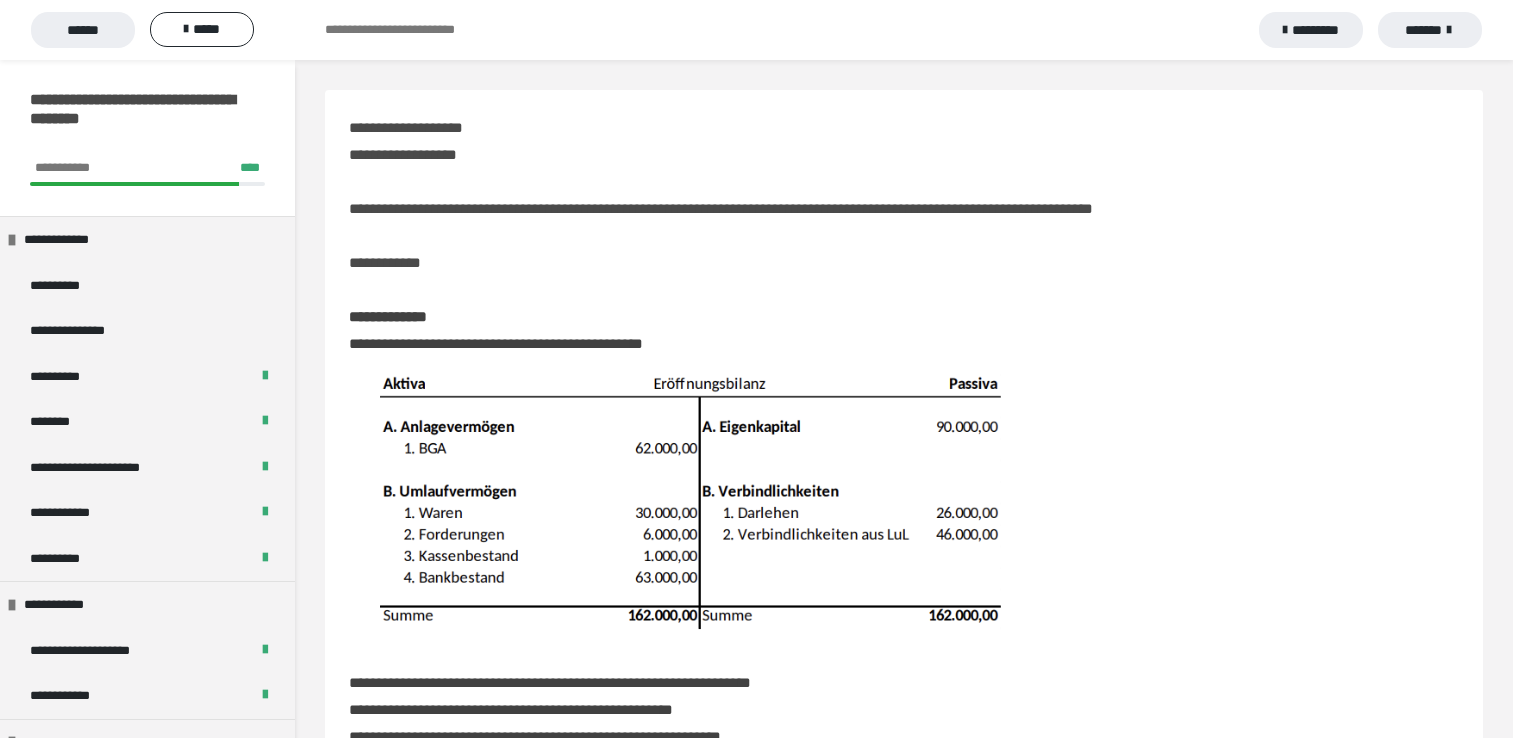scroll, scrollTop: 19, scrollLeft: 0, axis: vertical 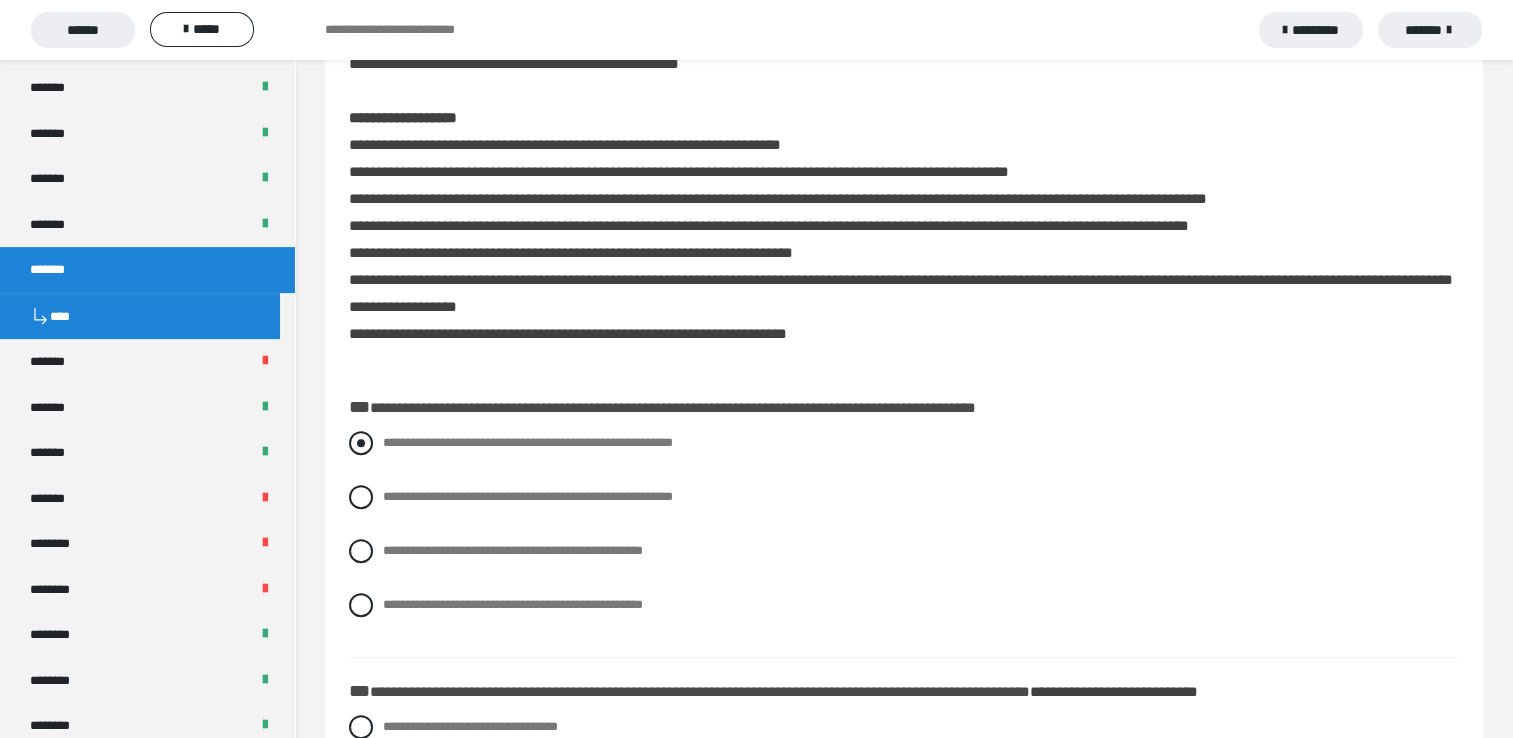 click at bounding box center [361, 443] 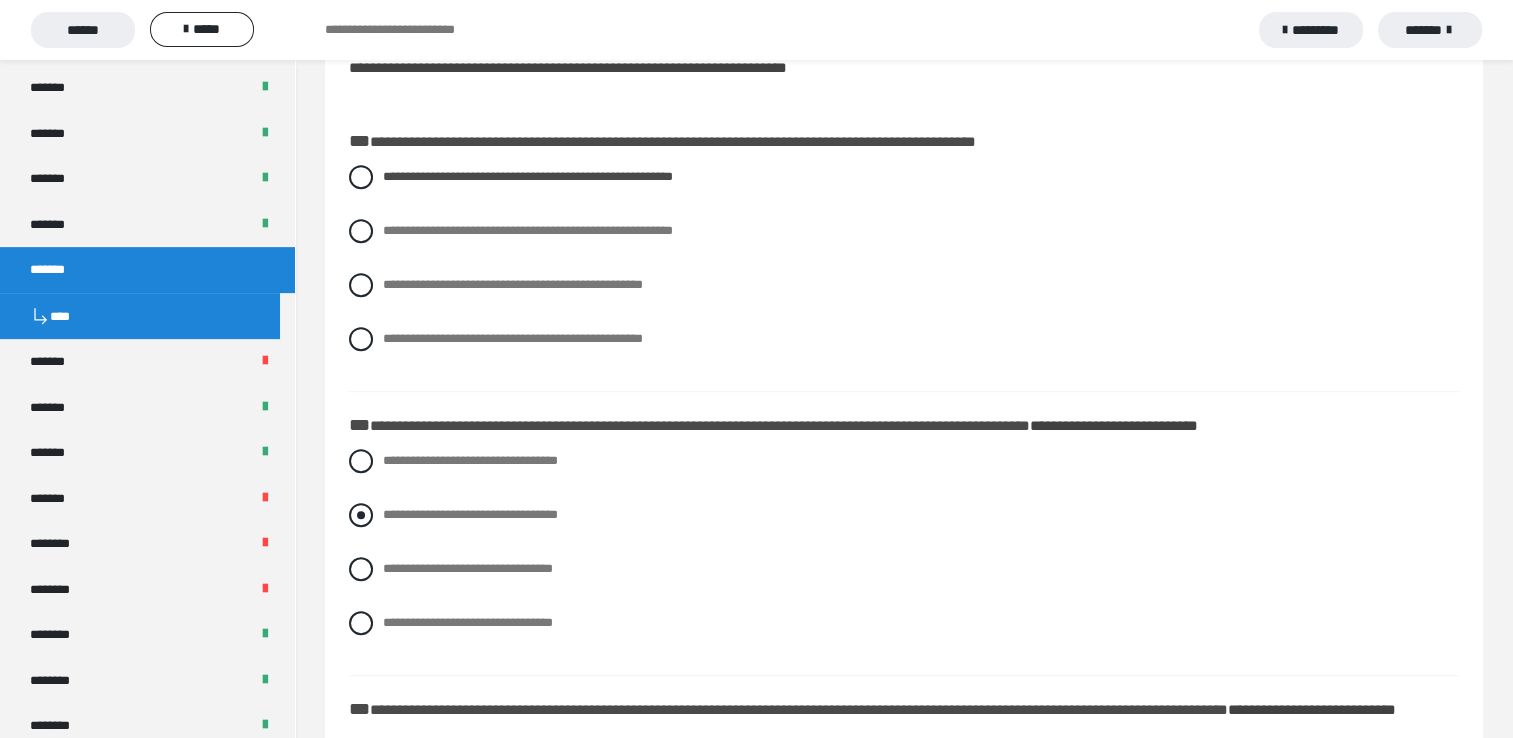scroll, scrollTop: 1000, scrollLeft: 0, axis: vertical 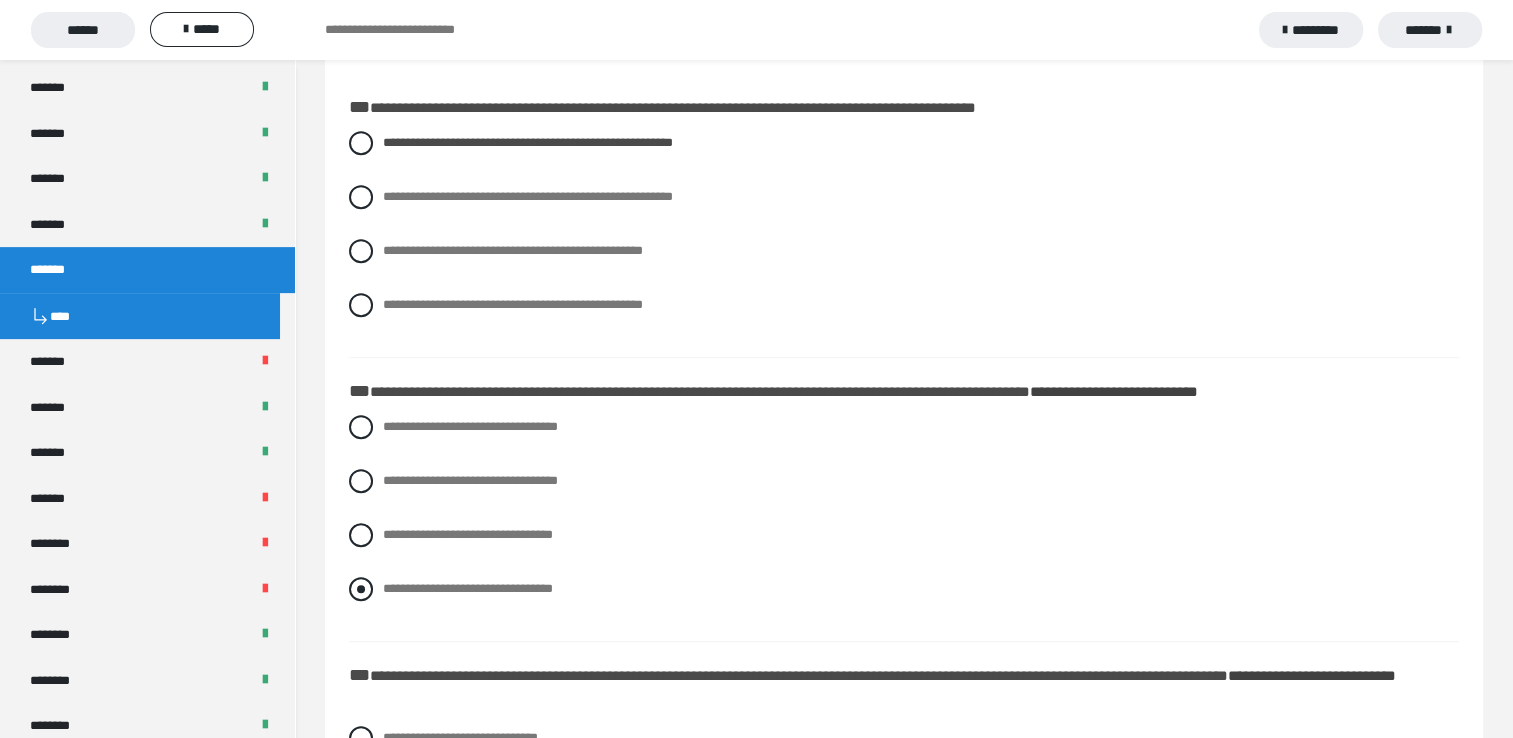 click at bounding box center (361, 589) 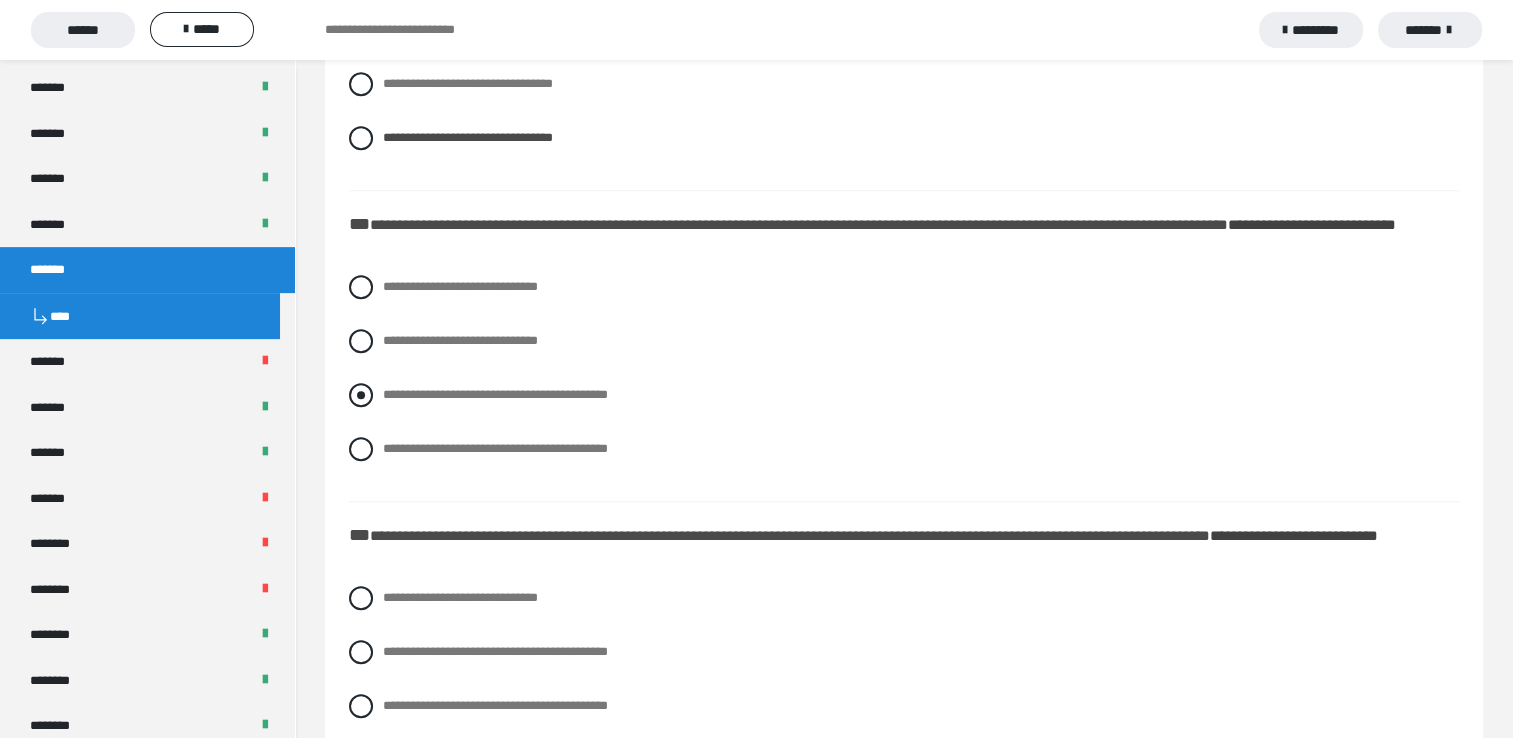 scroll, scrollTop: 1500, scrollLeft: 0, axis: vertical 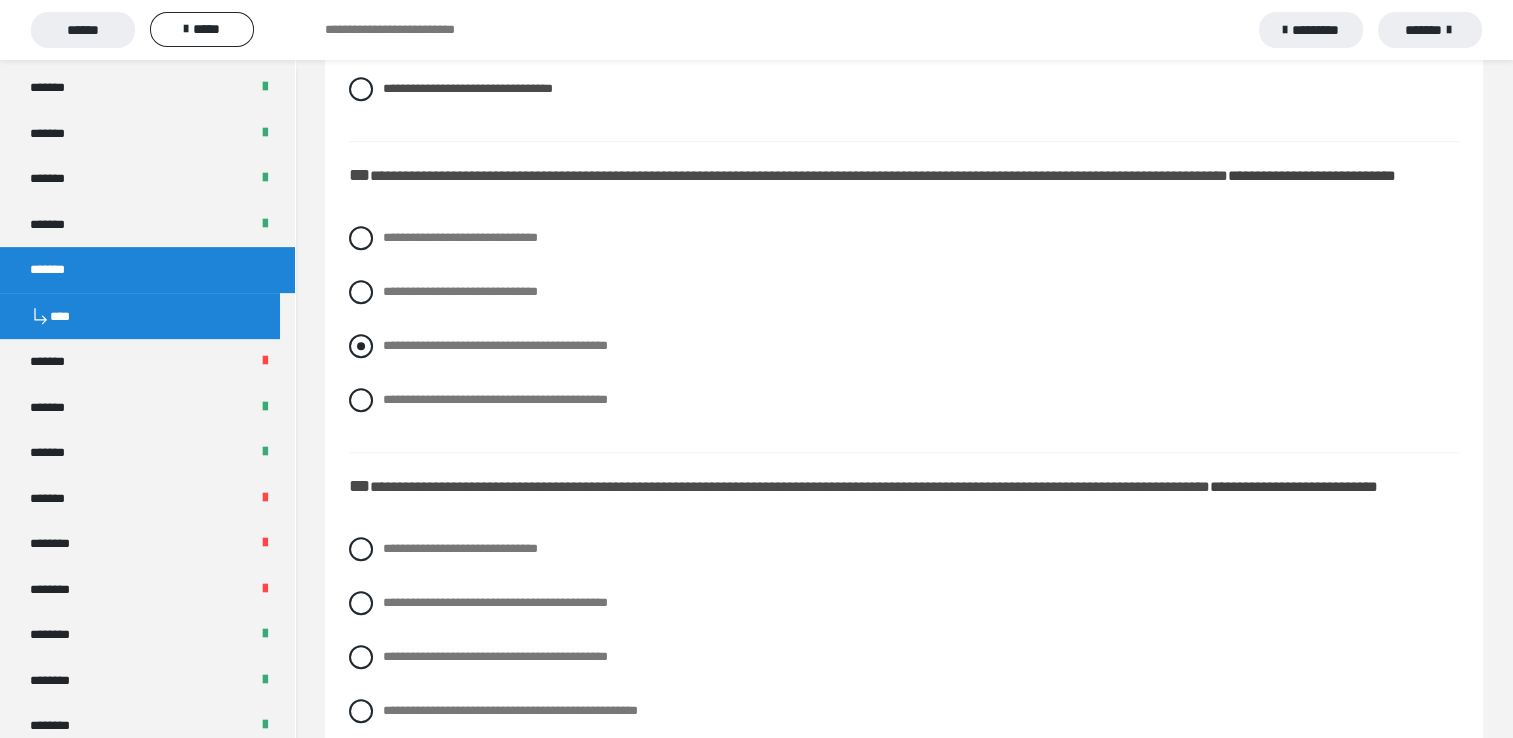 click at bounding box center (361, 346) 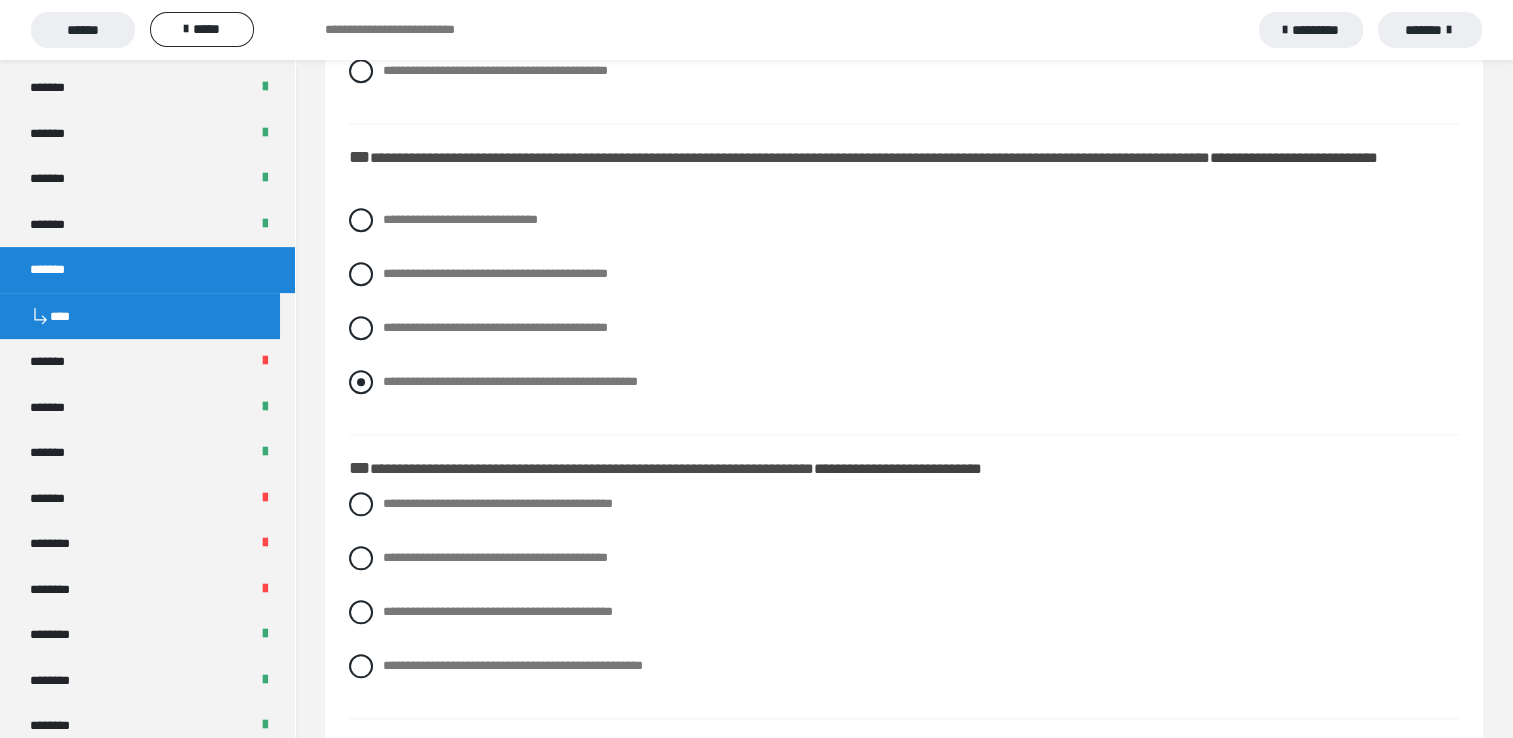 scroll, scrollTop: 1700, scrollLeft: 0, axis: vertical 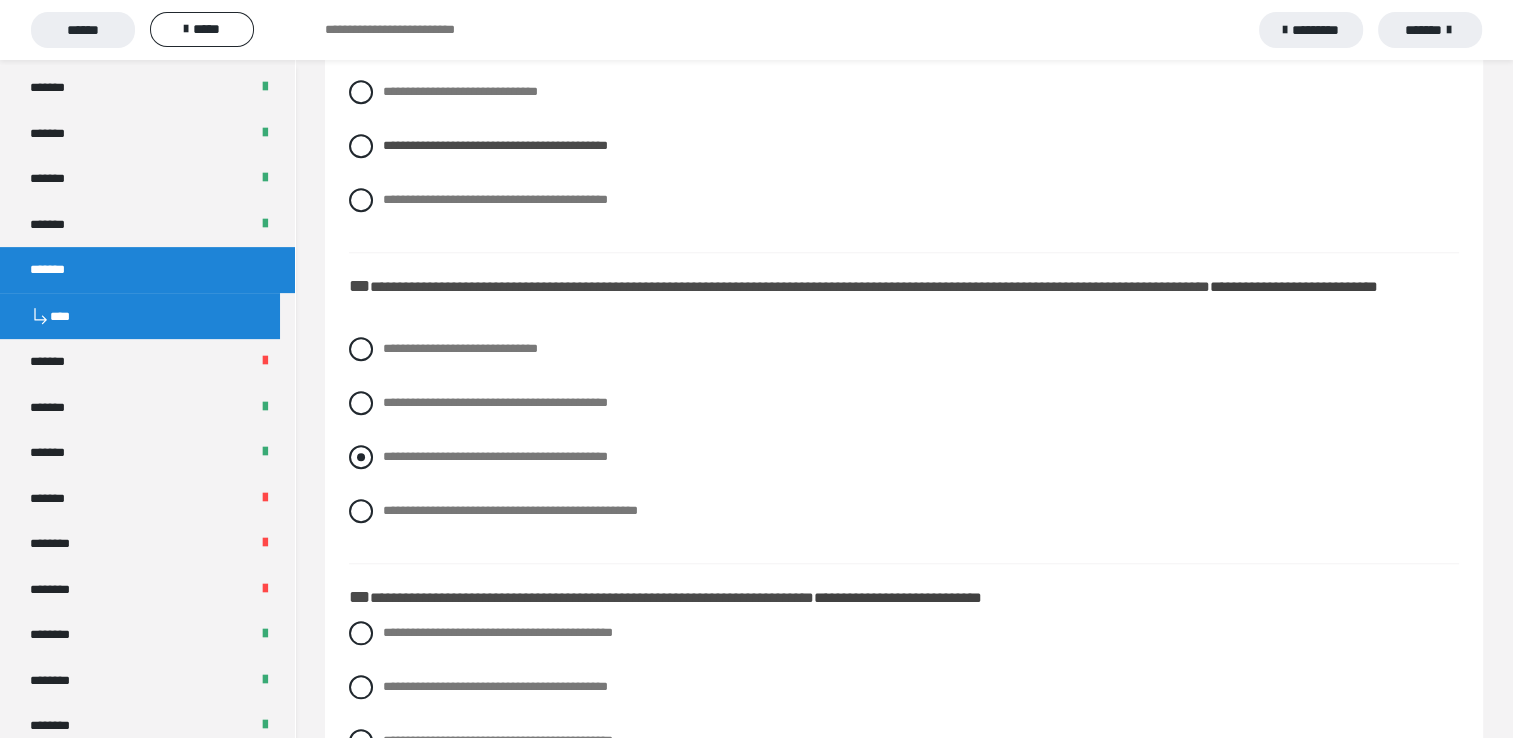 click at bounding box center [361, 457] 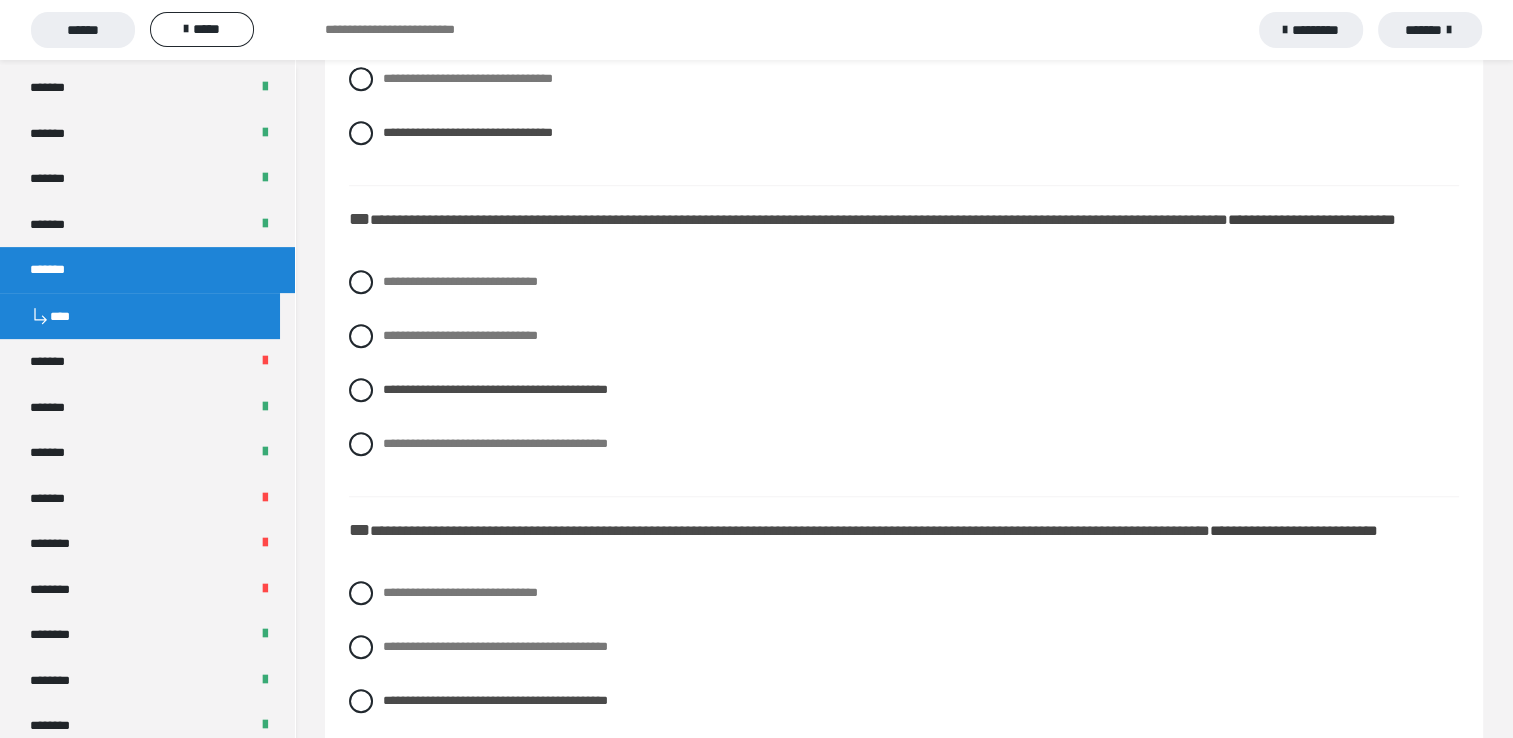 scroll, scrollTop: 1500, scrollLeft: 0, axis: vertical 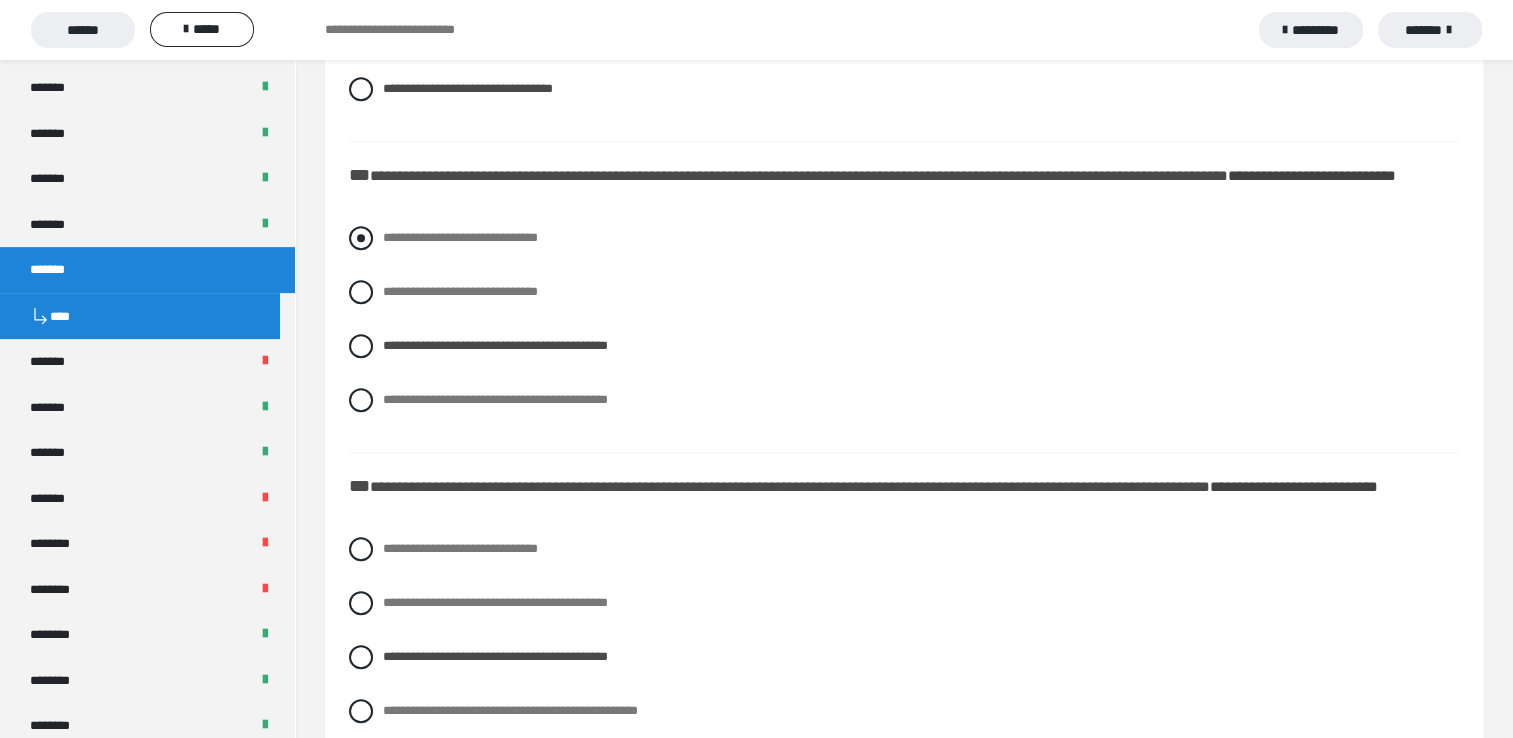 click at bounding box center (361, 238) 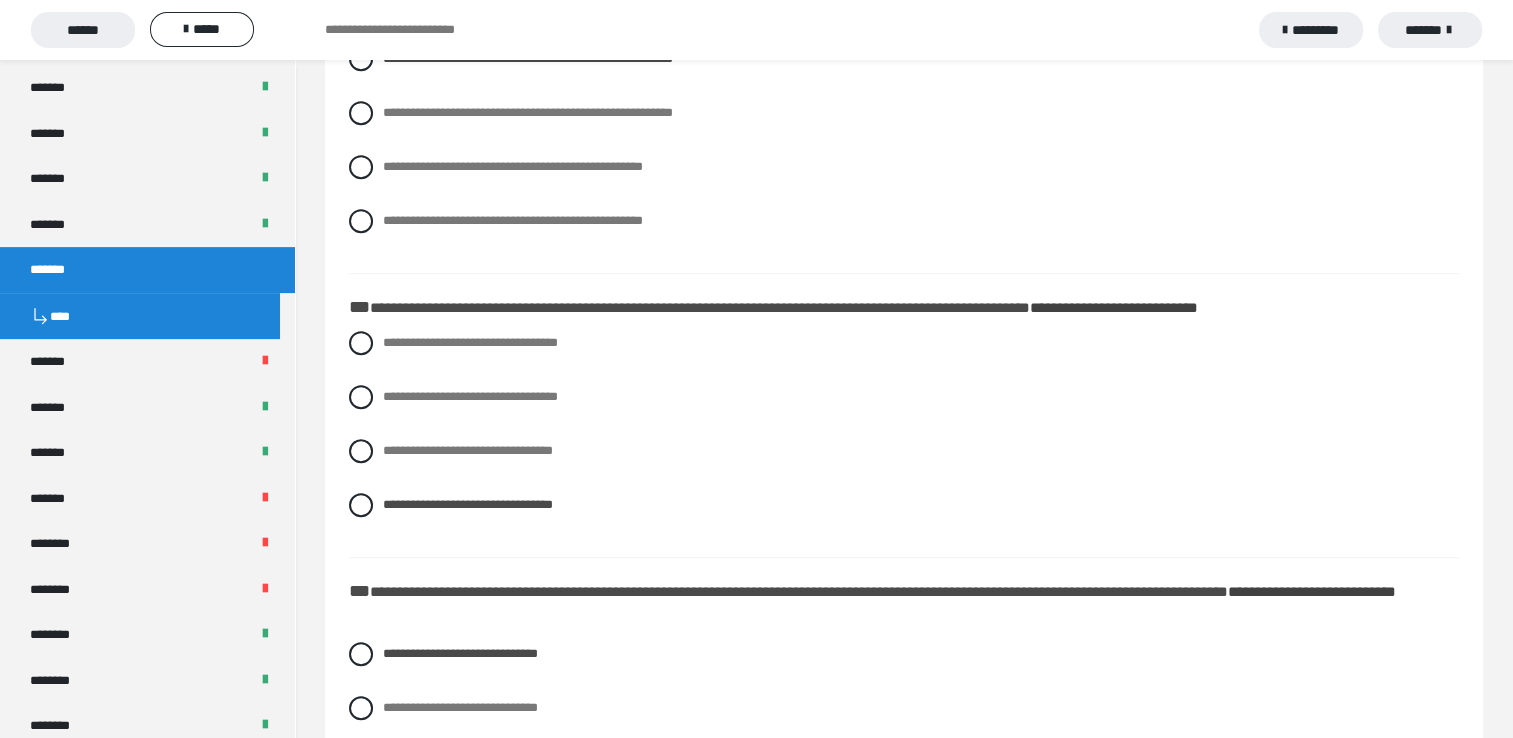 scroll, scrollTop: 1072, scrollLeft: 0, axis: vertical 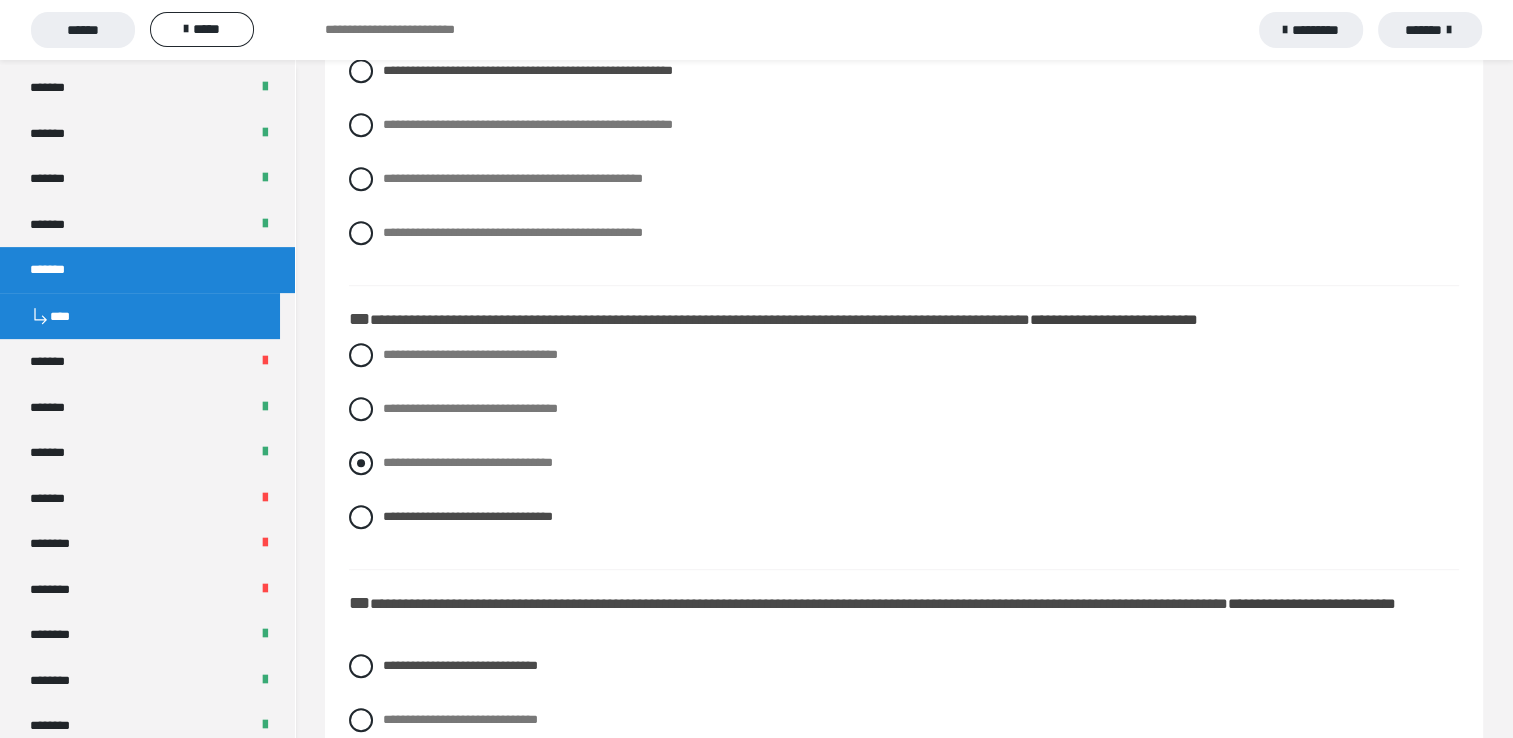 click at bounding box center (361, 463) 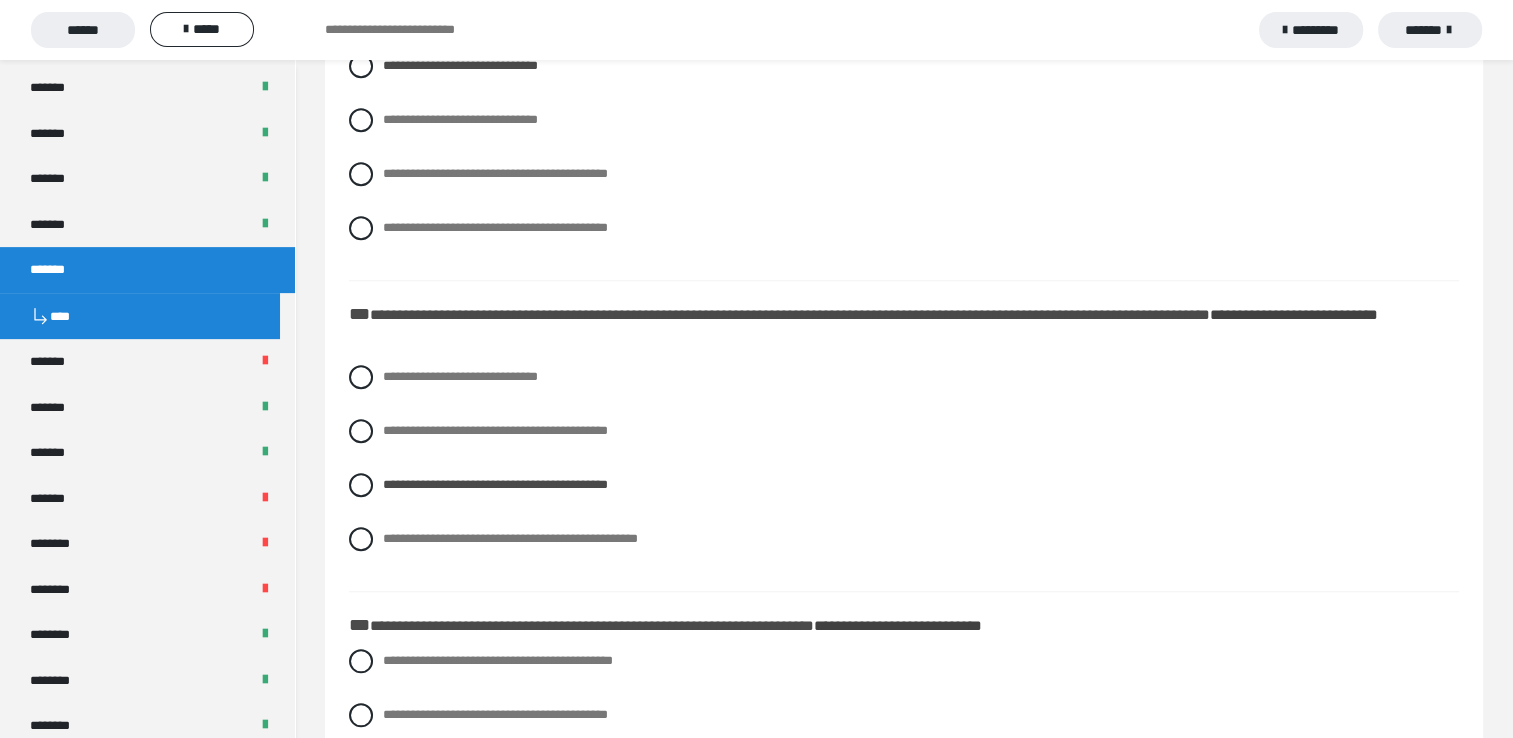 scroll, scrollTop: 1772, scrollLeft: 0, axis: vertical 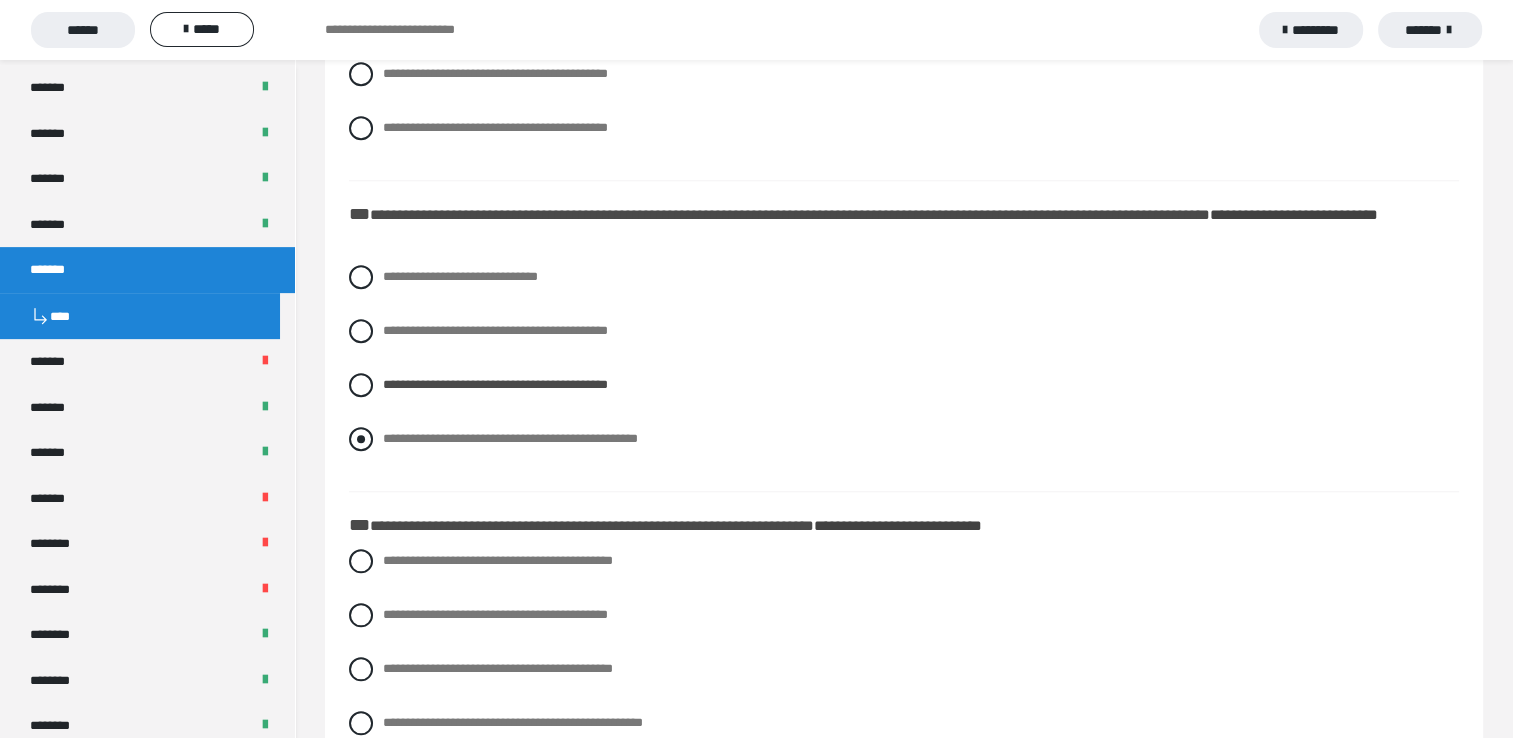 click at bounding box center (361, 439) 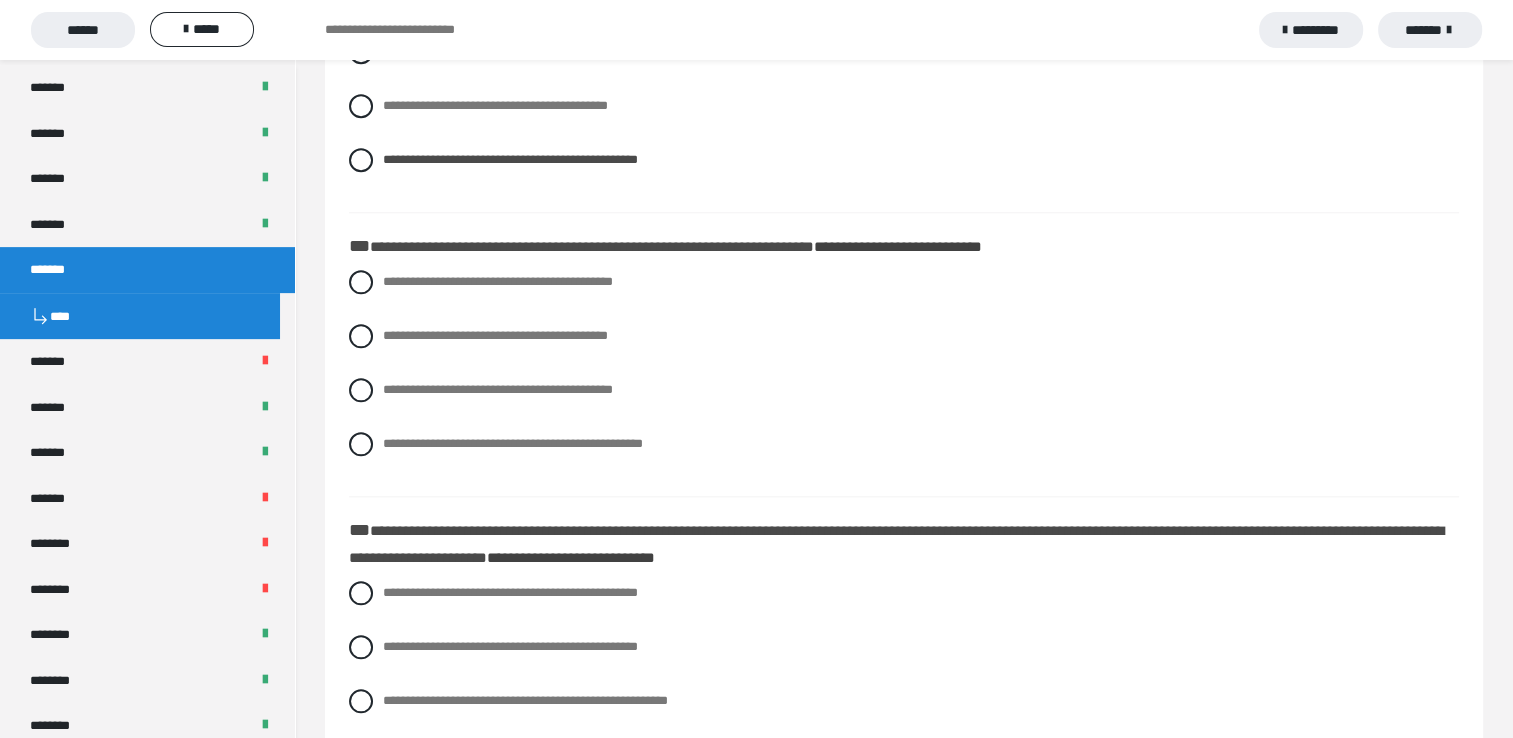 scroll, scrollTop: 2072, scrollLeft: 0, axis: vertical 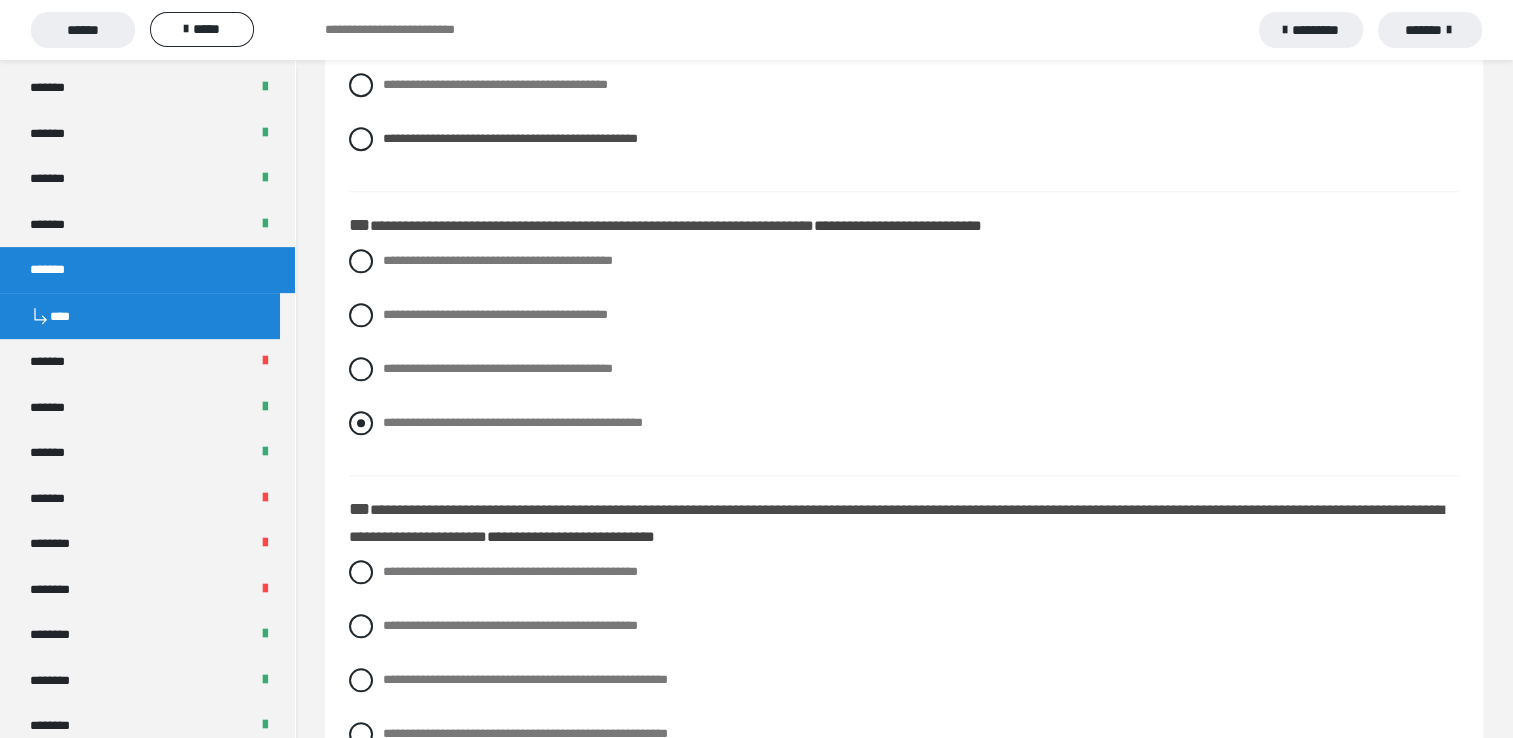 click at bounding box center (361, 423) 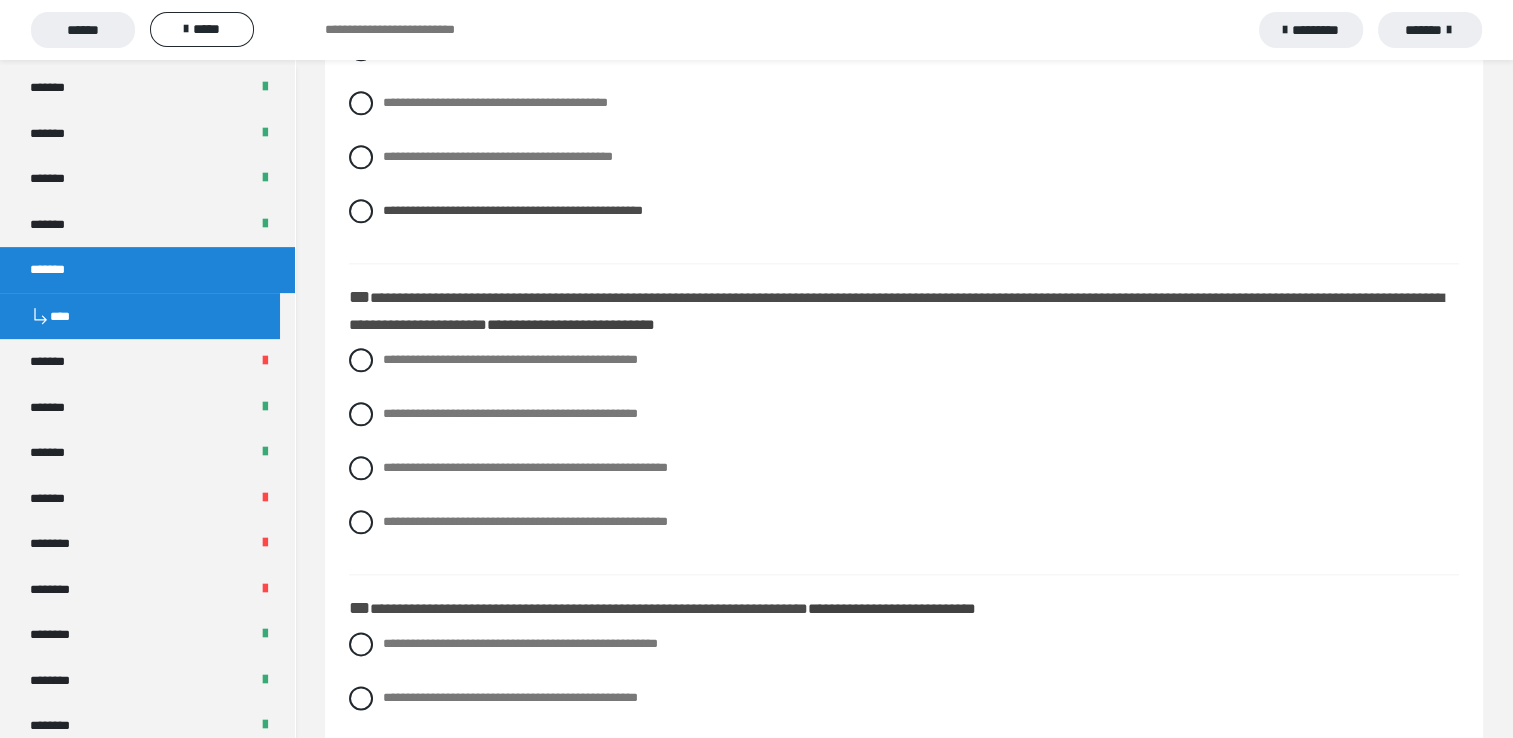 scroll, scrollTop: 2372, scrollLeft: 0, axis: vertical 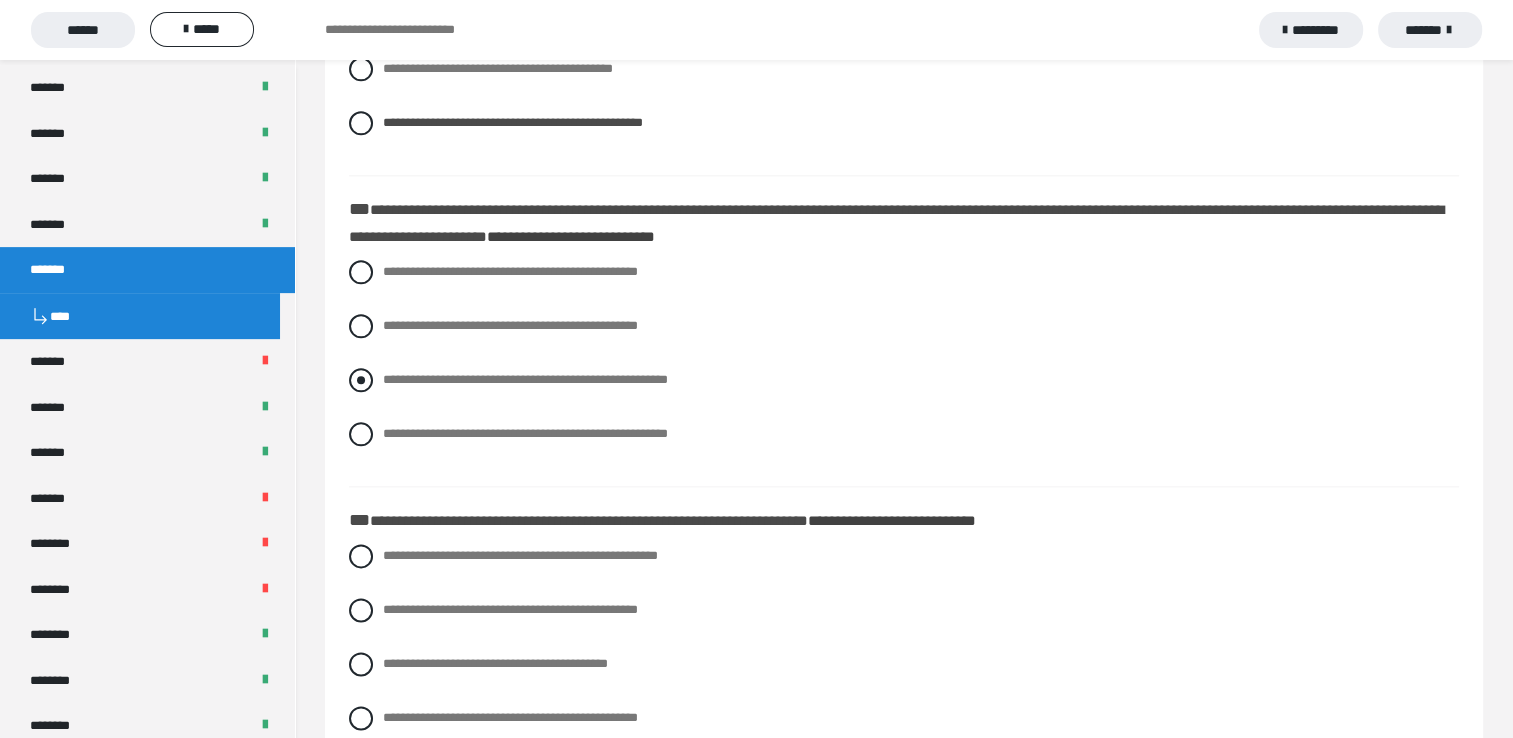 click at bounding box center [361, 380] 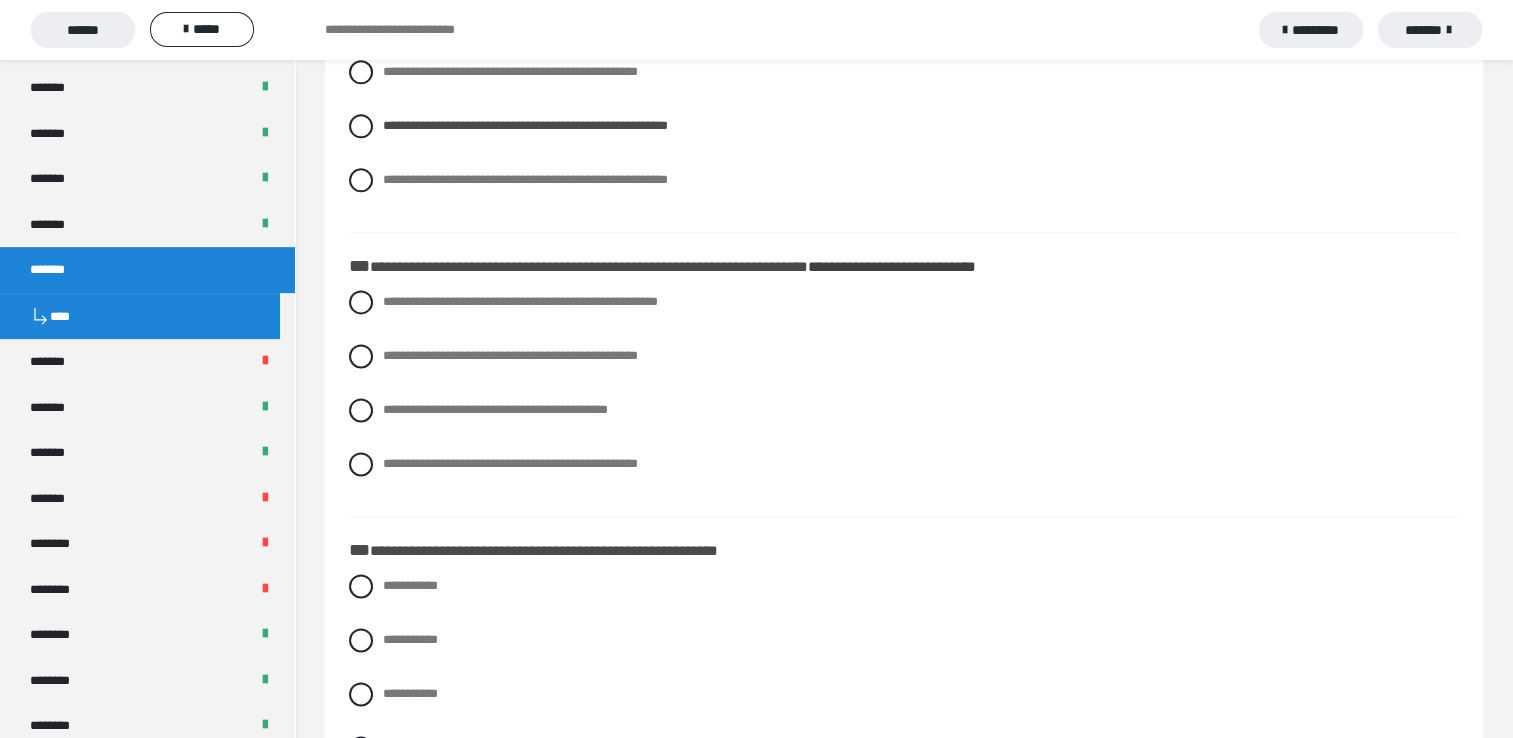 scroll, scrollTop: 2672, scrollLeft: 0, axis: vertical 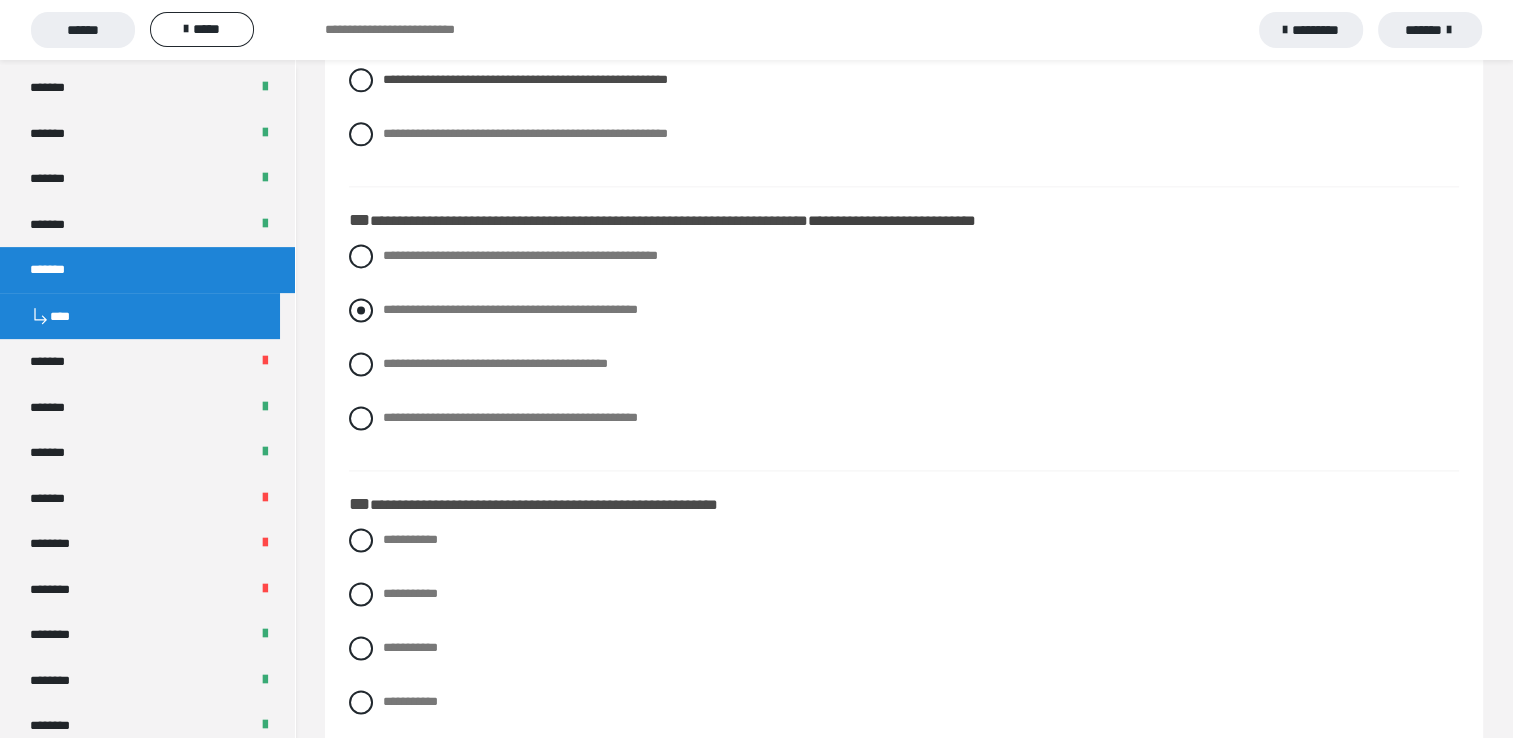 click at bounding box center [361, 310] 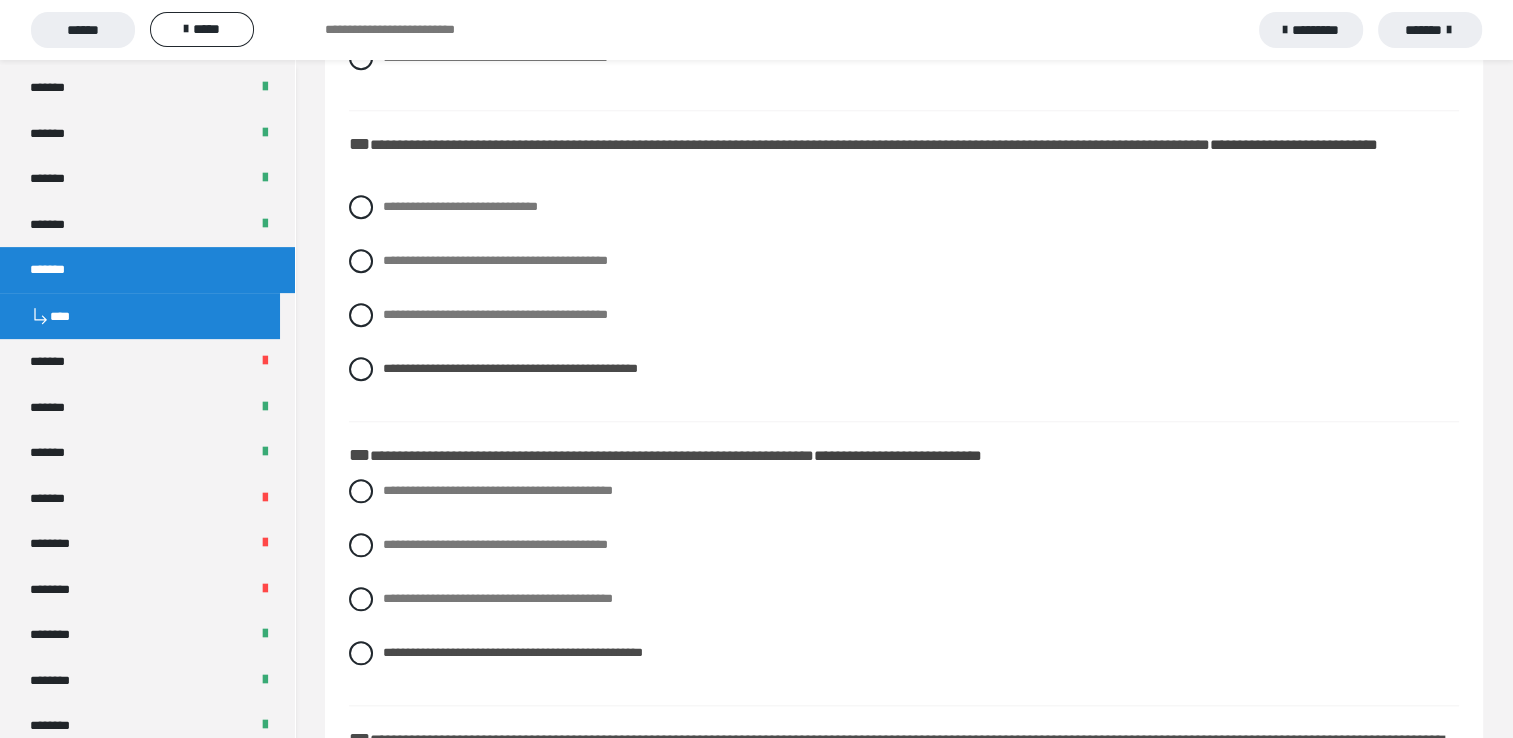 scroll, scrollTop: 1872, scrollLeft: 0, axis: vertical 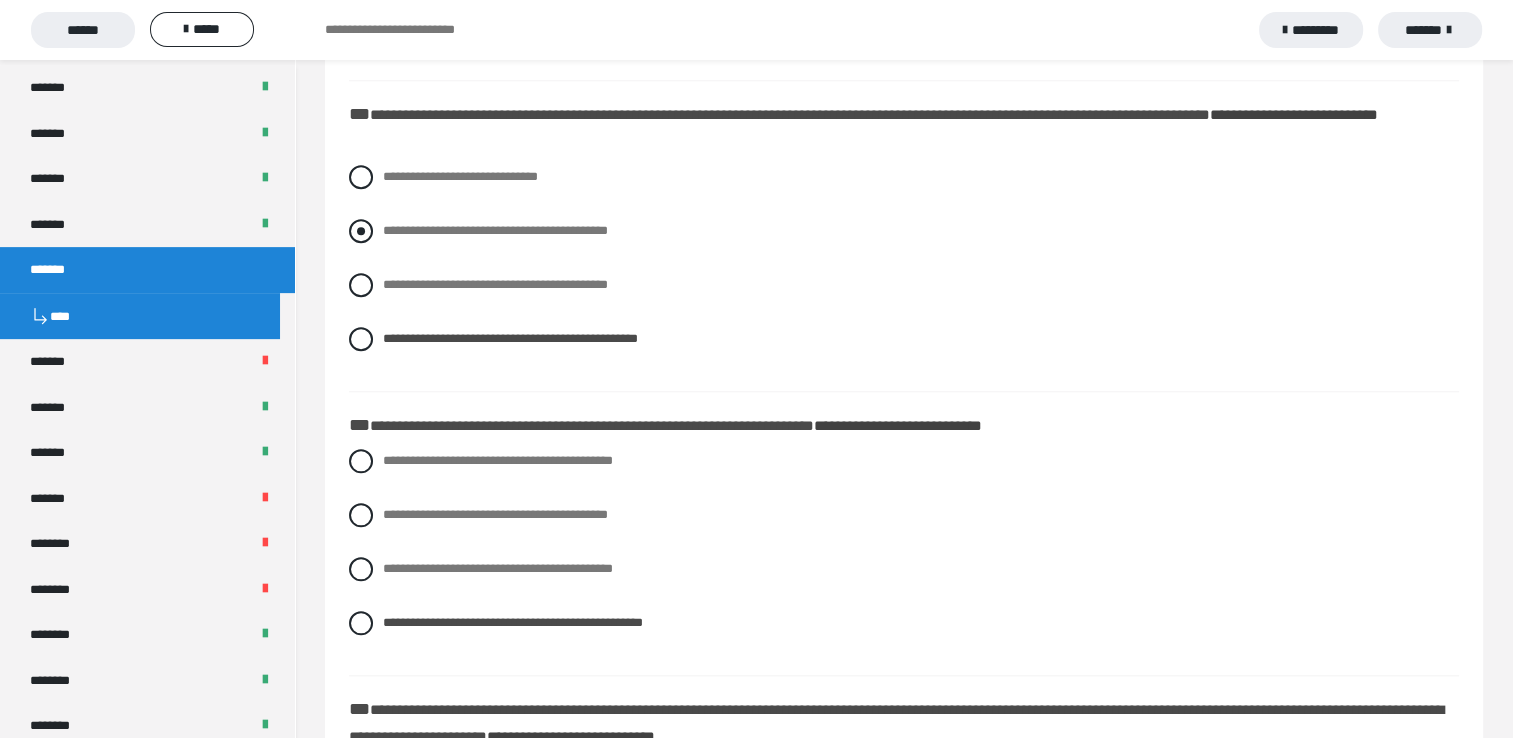click on "**********" at bounding box center (904, 231) 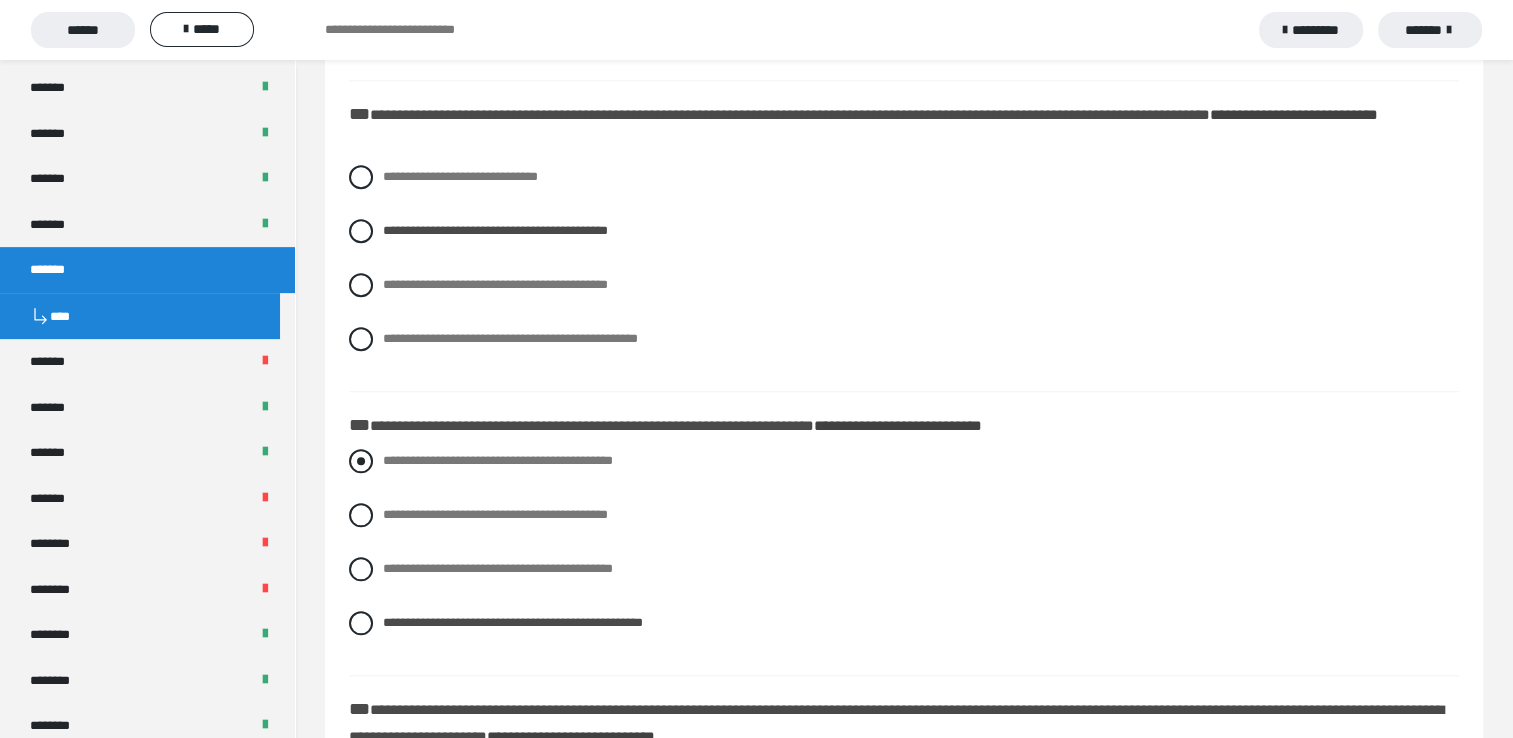 click at bounding box center [361, 461] 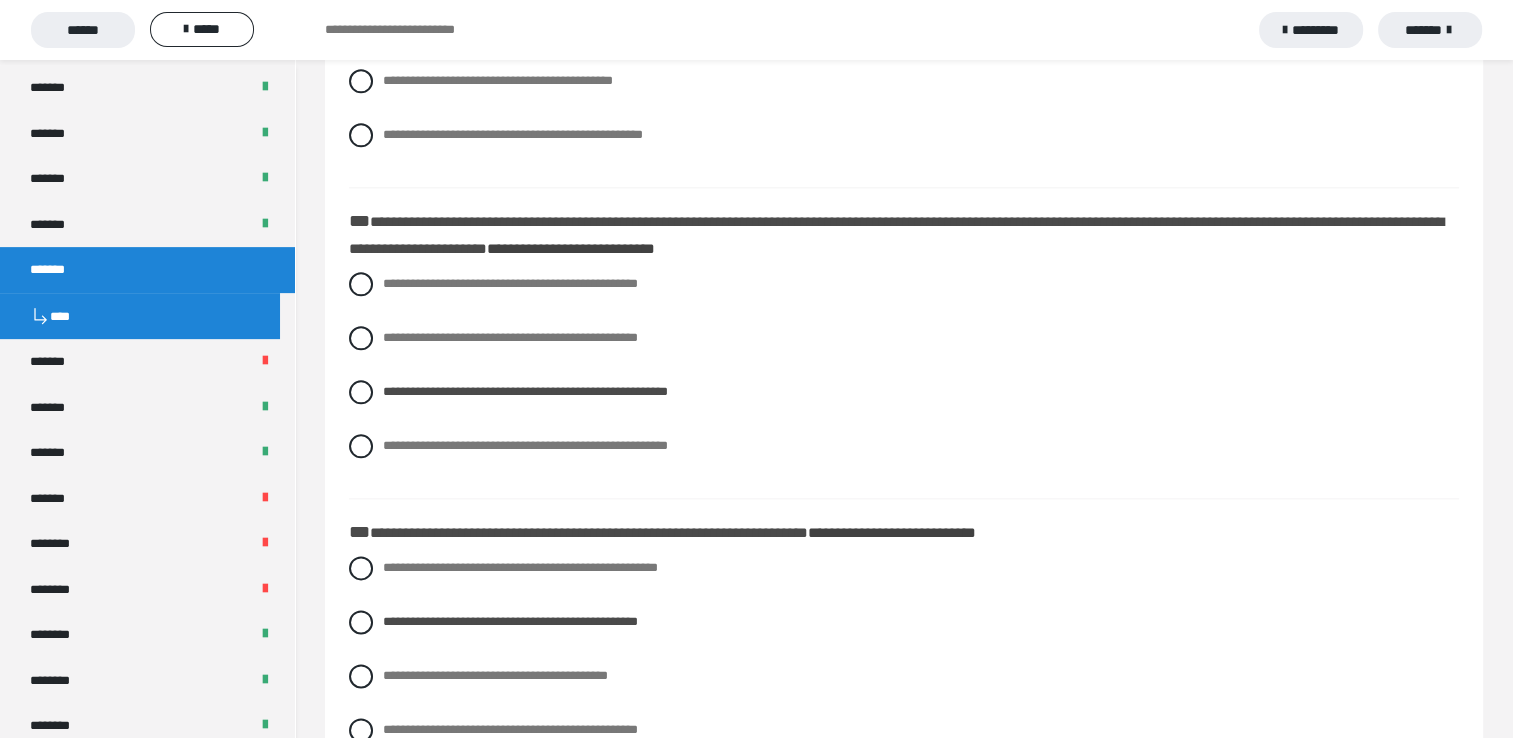 scroll, scrollTop: 2372, scrollLeft: 0, axis: vertical 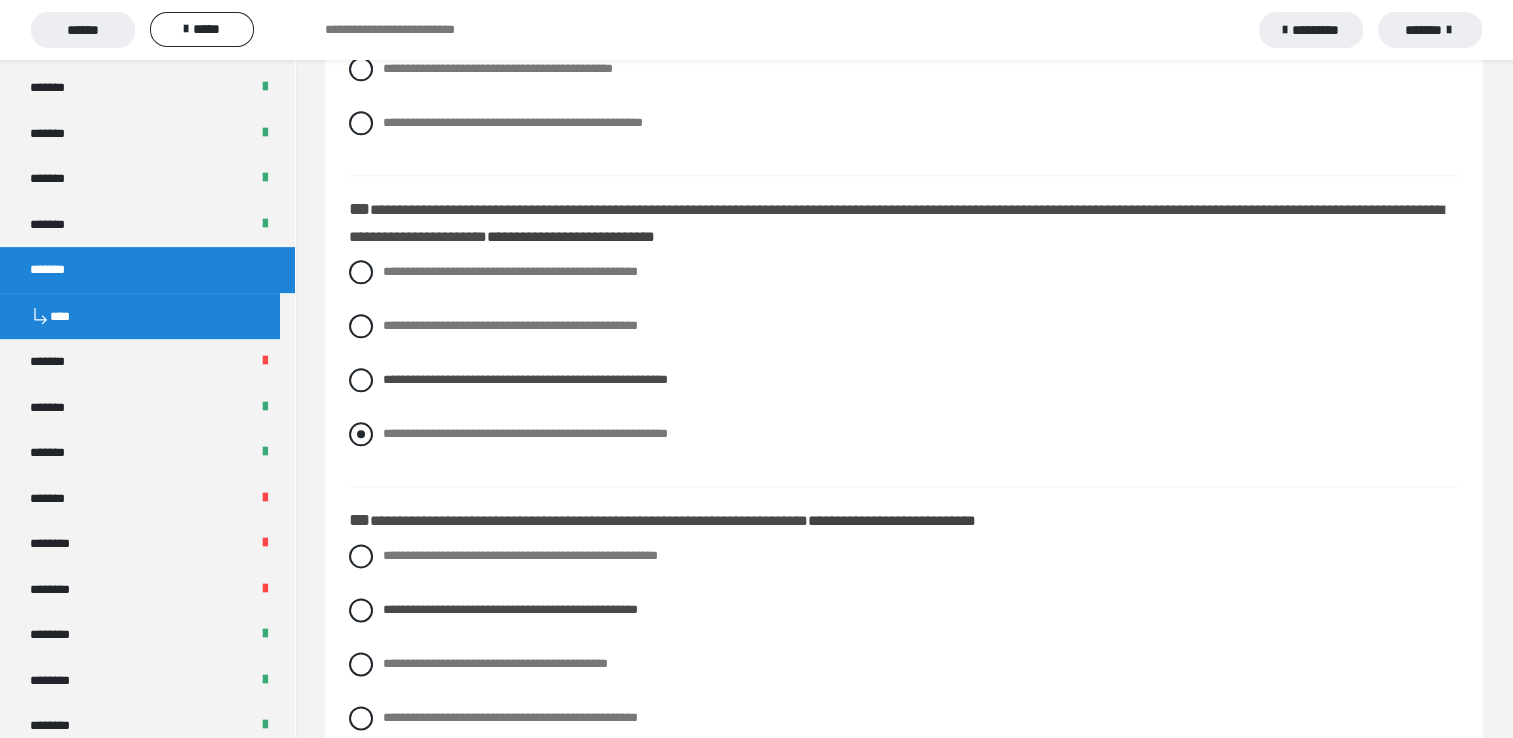 click at bounding box center [361, 434] 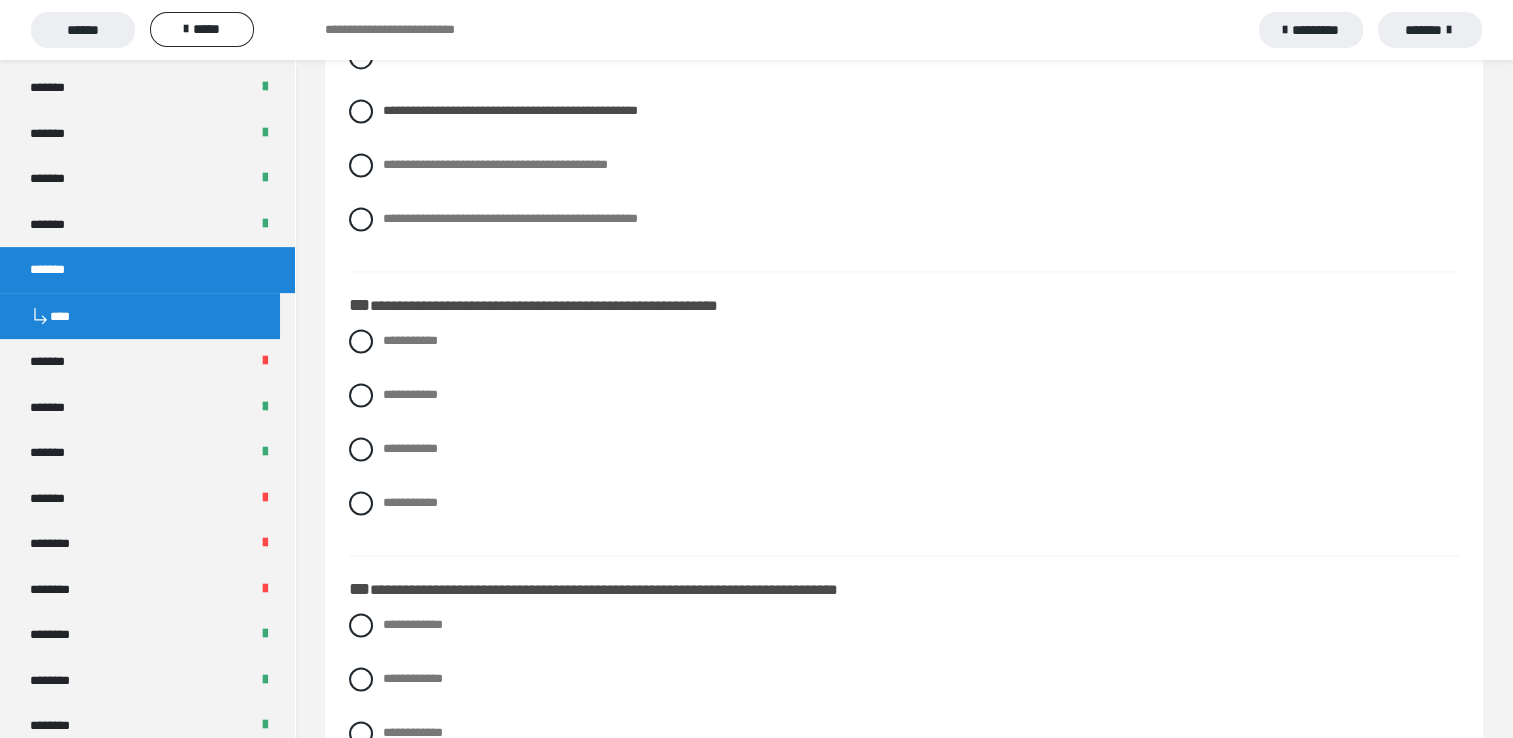 scroll, scrollTop: 2872, scrollLeft: 0, axis: vertical 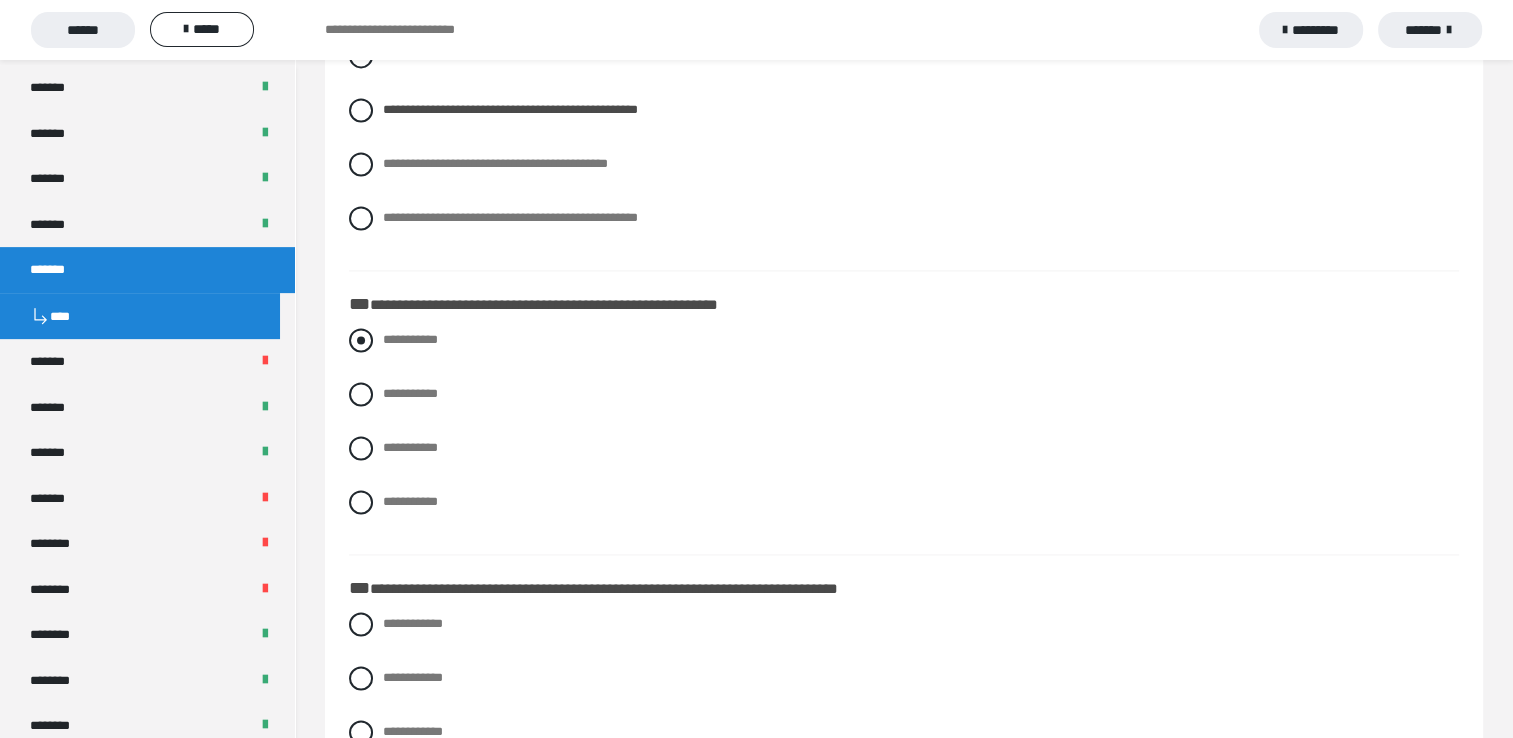 click at bounding box center [361, 340] 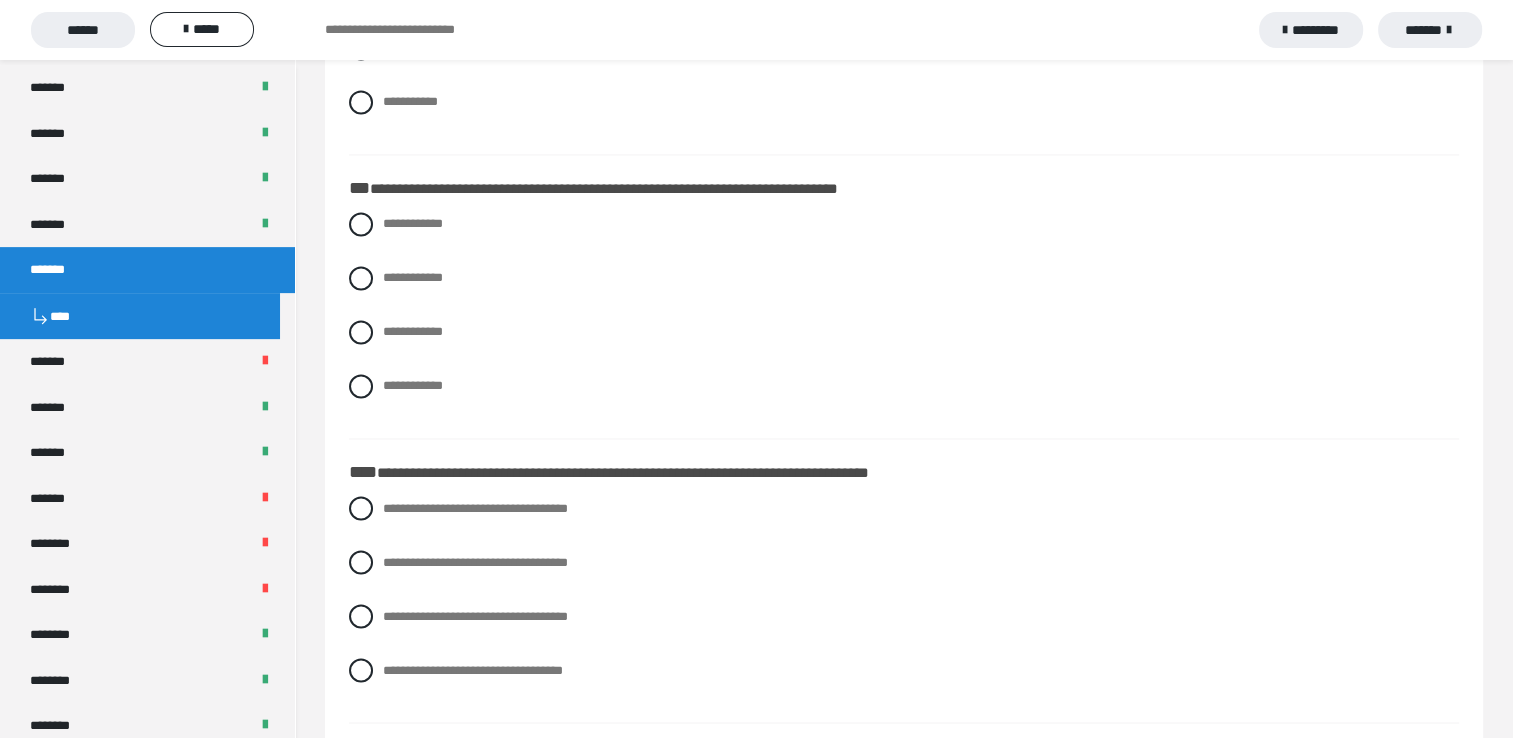 scroll, scrollTop: 3372, scrollLeft: 0, axis: vertical 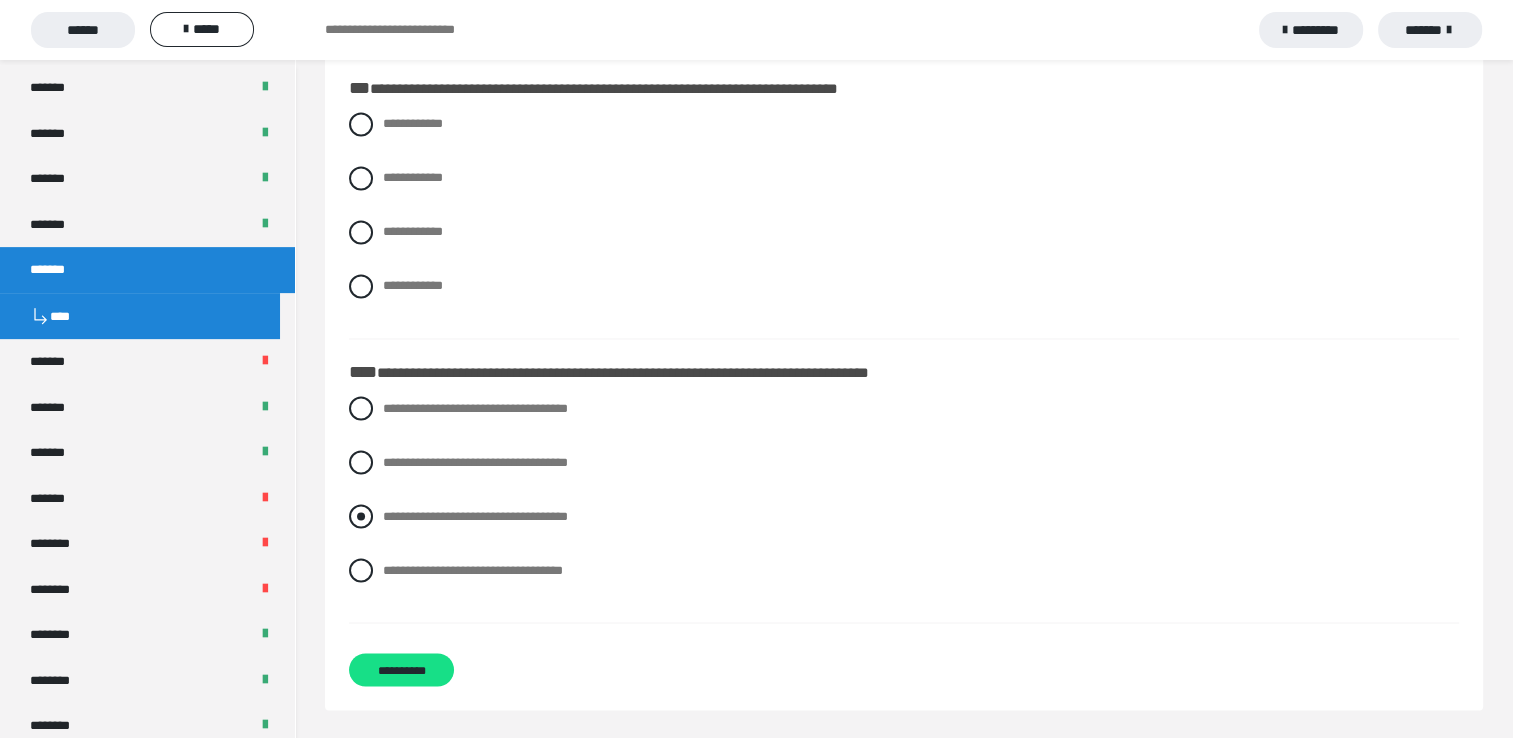 click at bounding box center [361, 516] 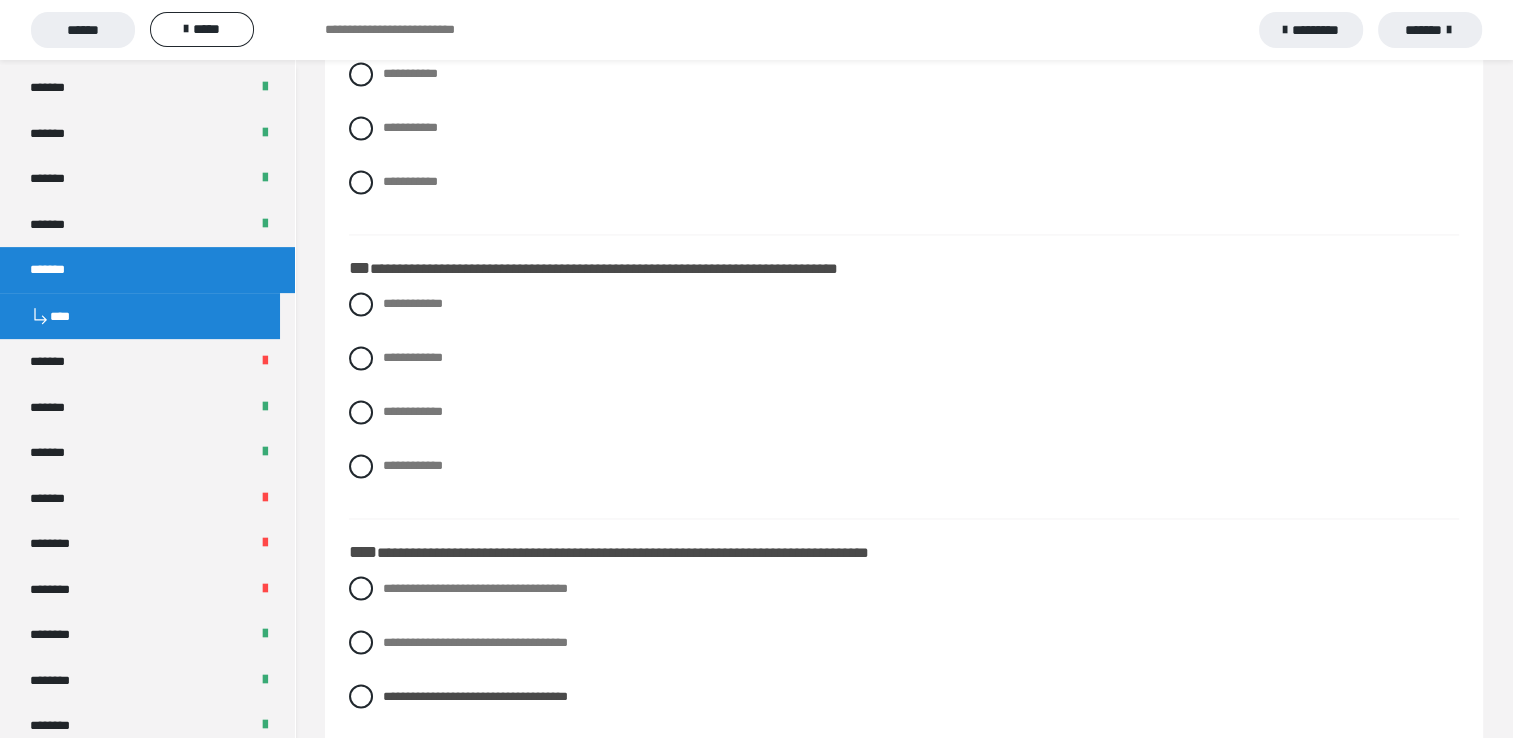 scroll, scrollTop: 3072, scrollLeft: 0, axis: vertical 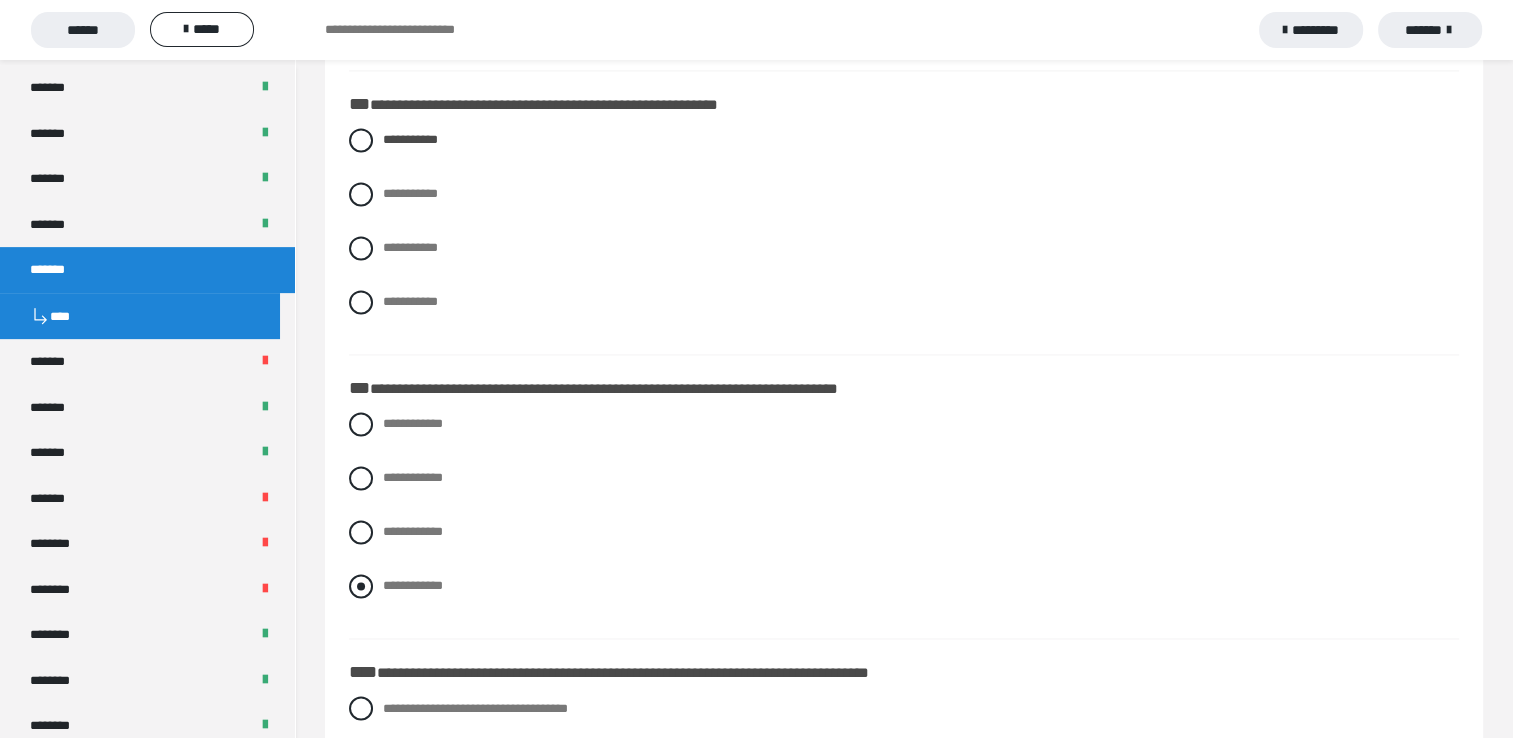 click at bounding box center [361, 586] 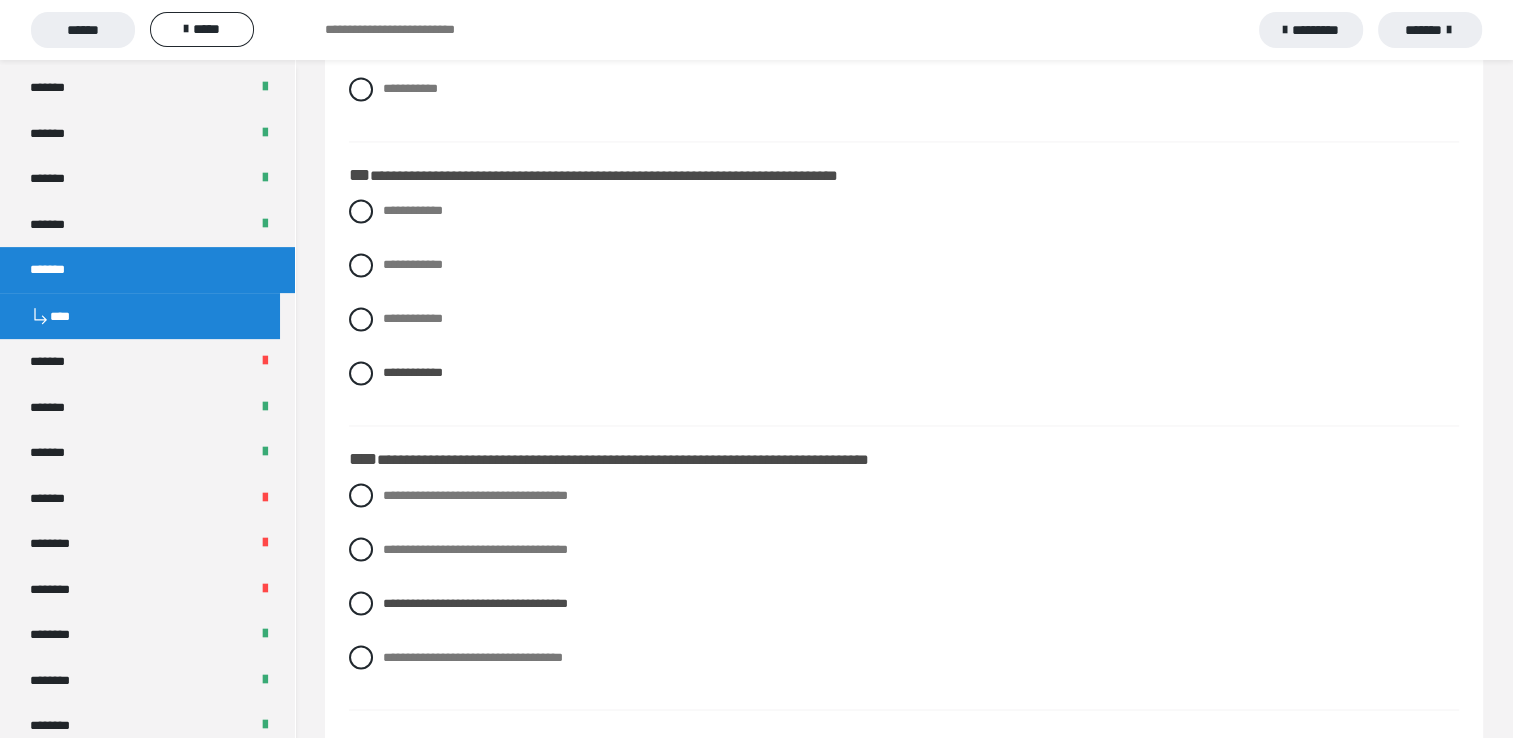 scroll, scrollTop: 3372, scrollLeft: 0, axis: vertical 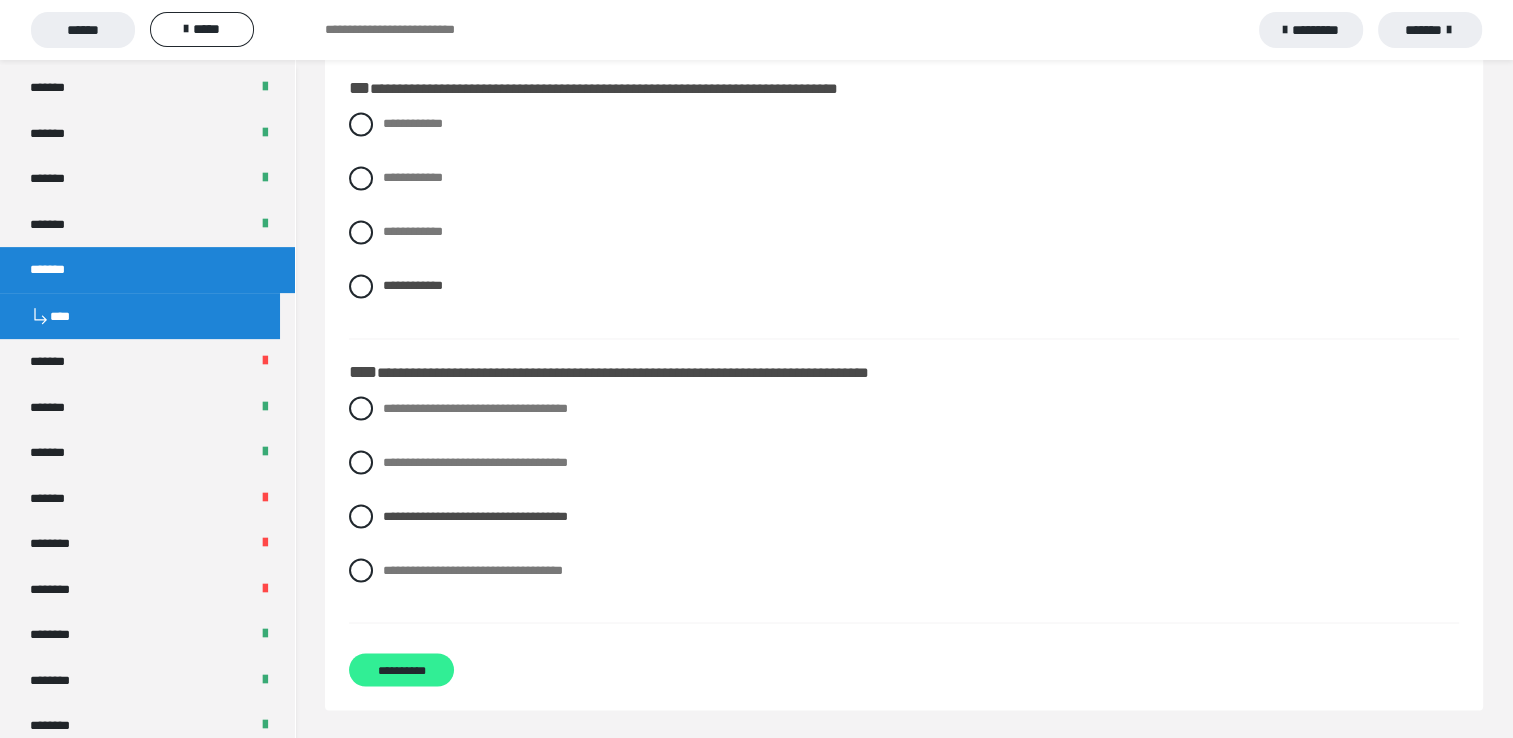 click on "**********" at bounding box center (401, 669) 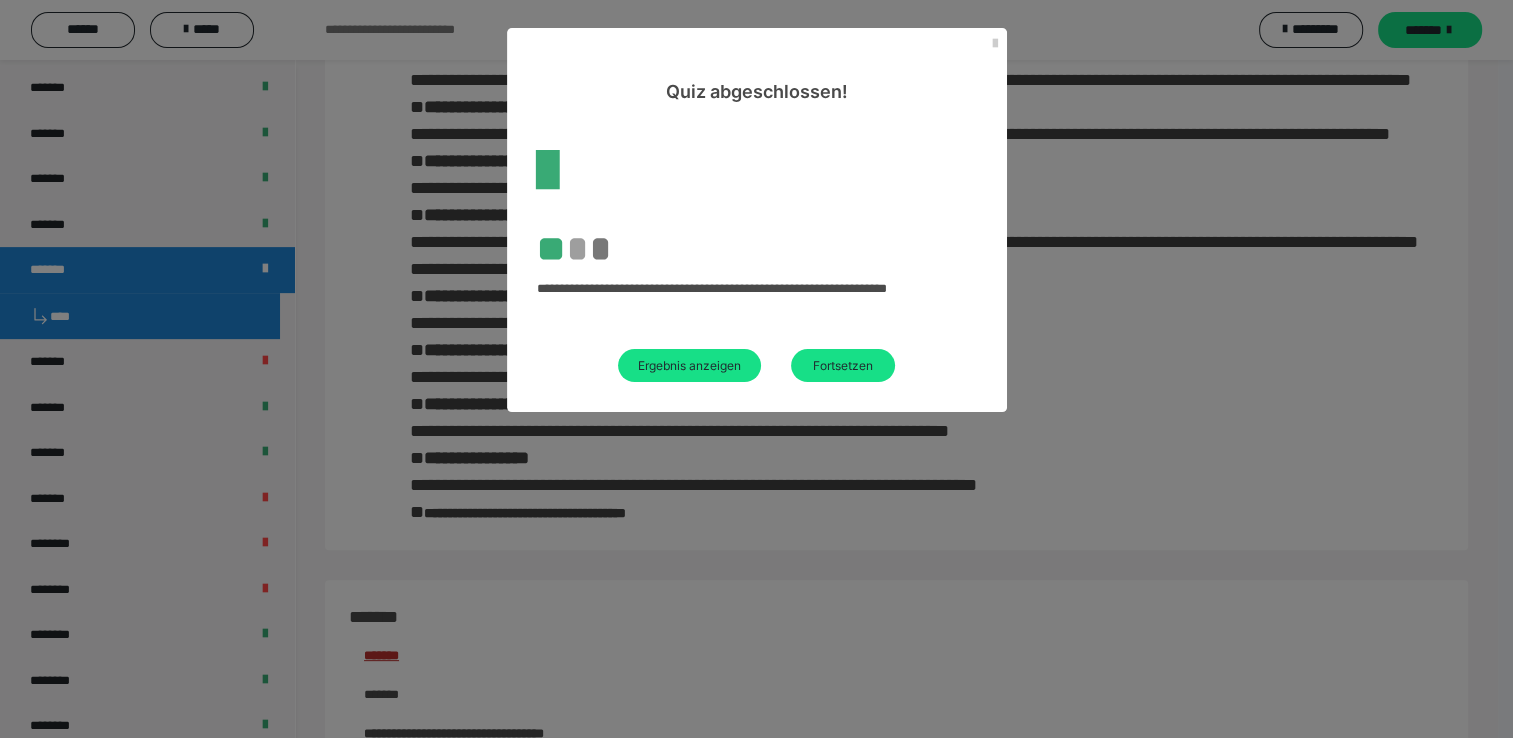scroll, scrollTop: 2651, scrollLeft: 0, axis: vertical 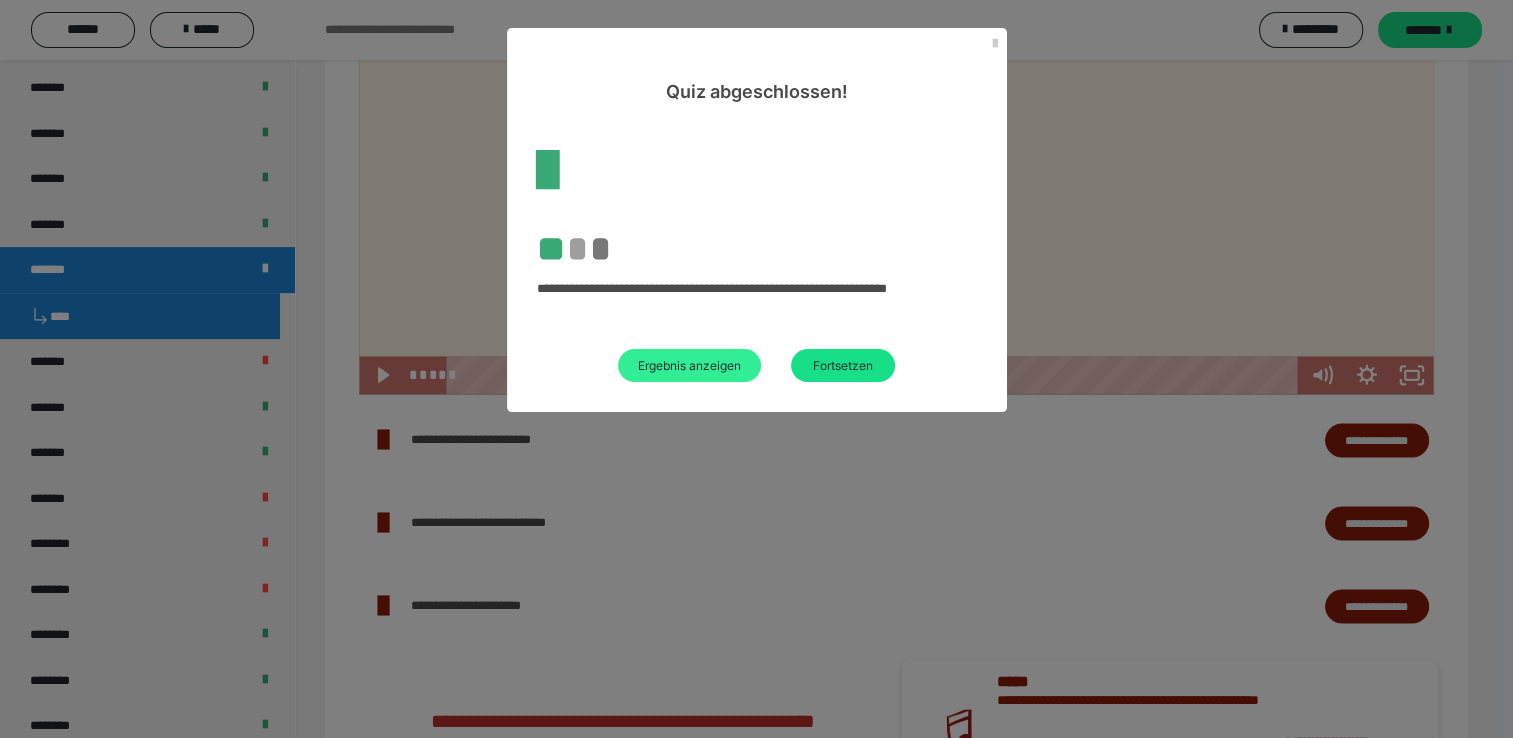 click on "Ergebnis anzeigen" at bounding box center [689, 365] 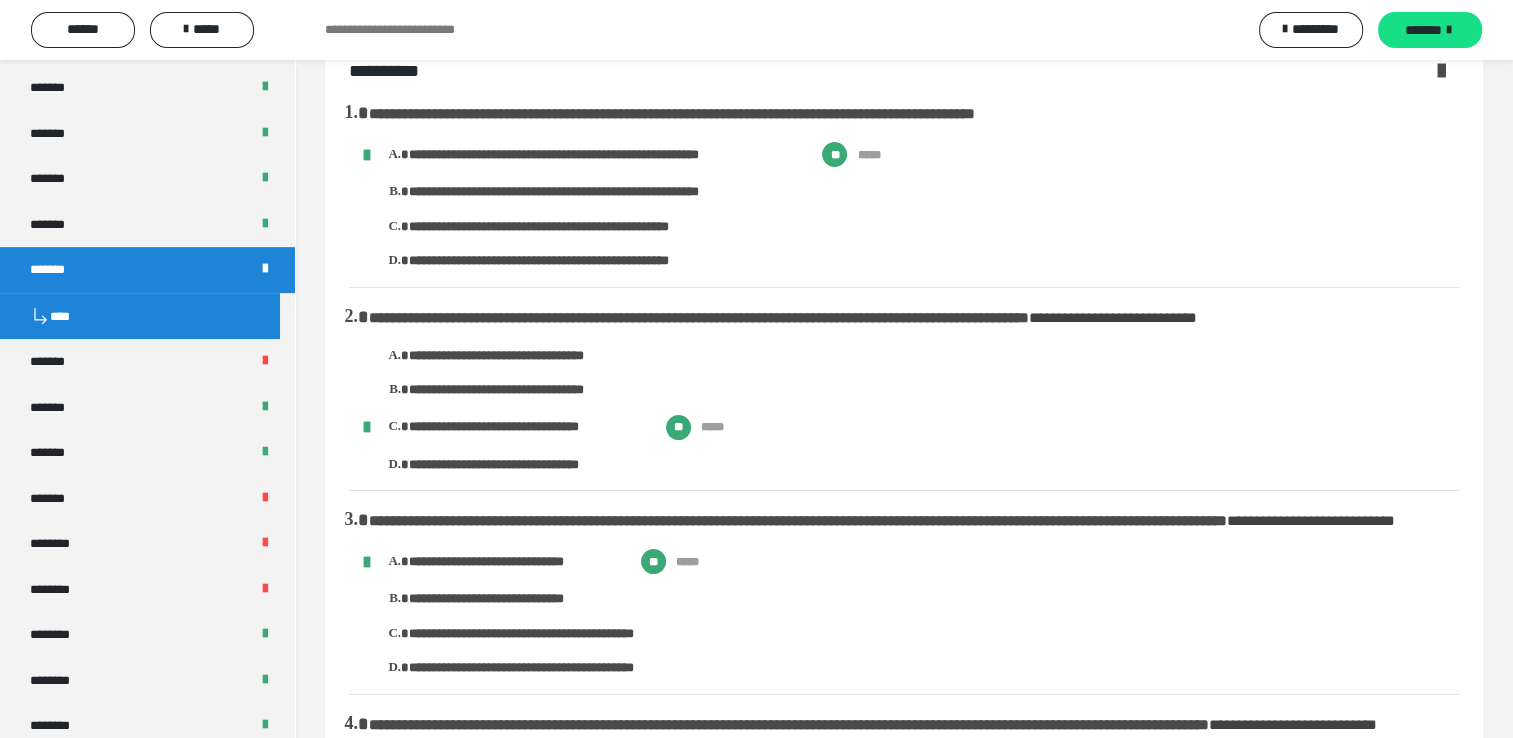 scroll, scrollTop: 0, scrollLeft: 0, axis: both 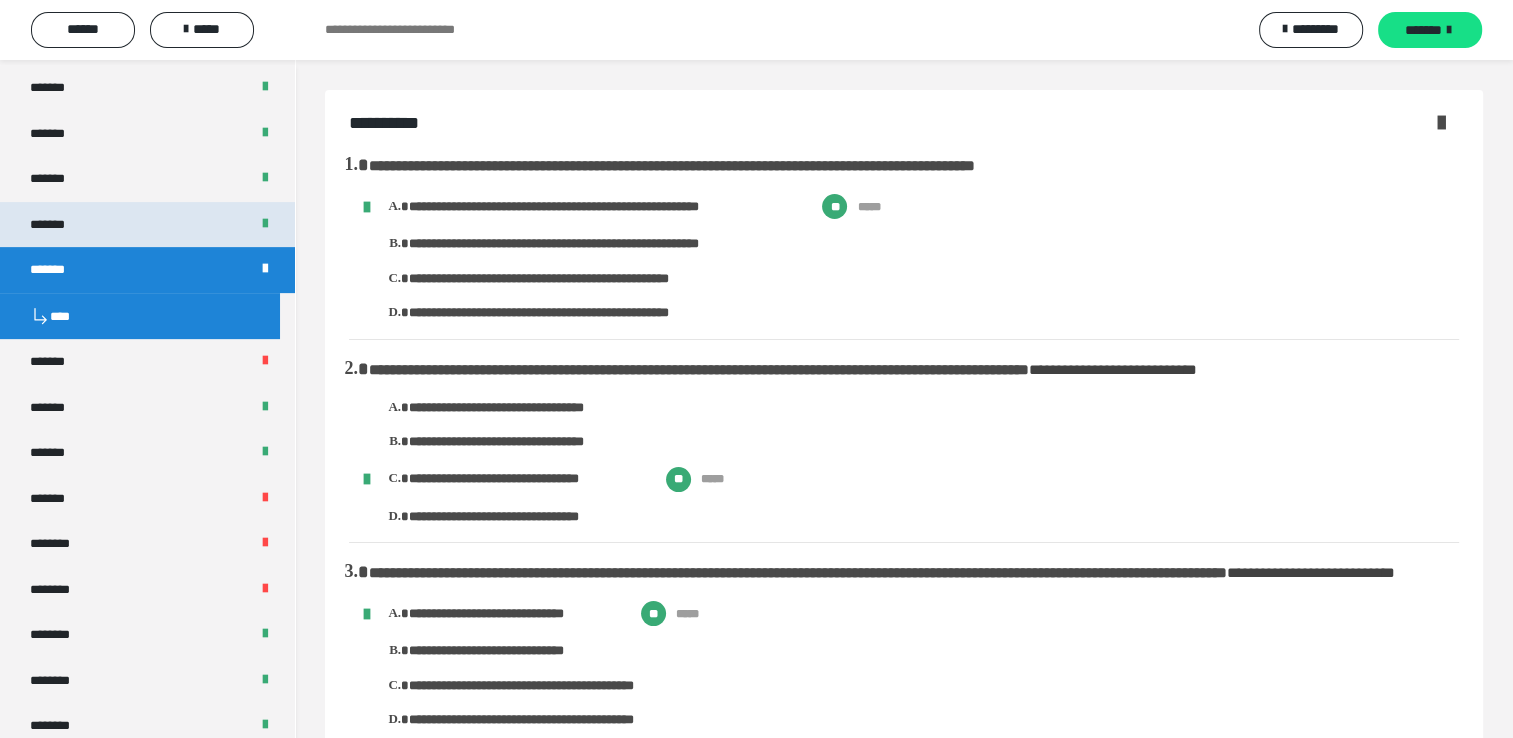 click on "*******" at bounding box center (147, 225) 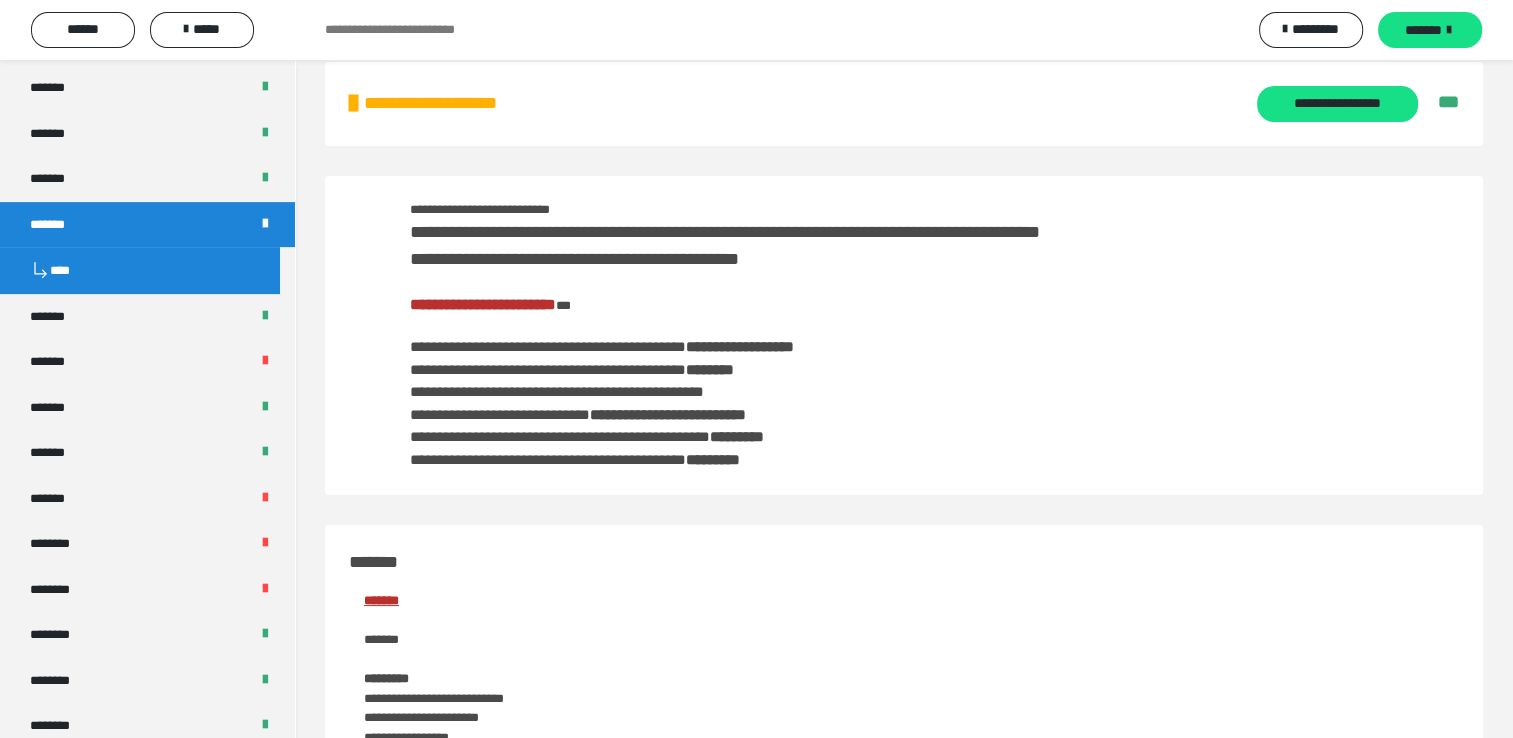 scroll, scrollTop: 0, scrollLeft: 0, axis: both 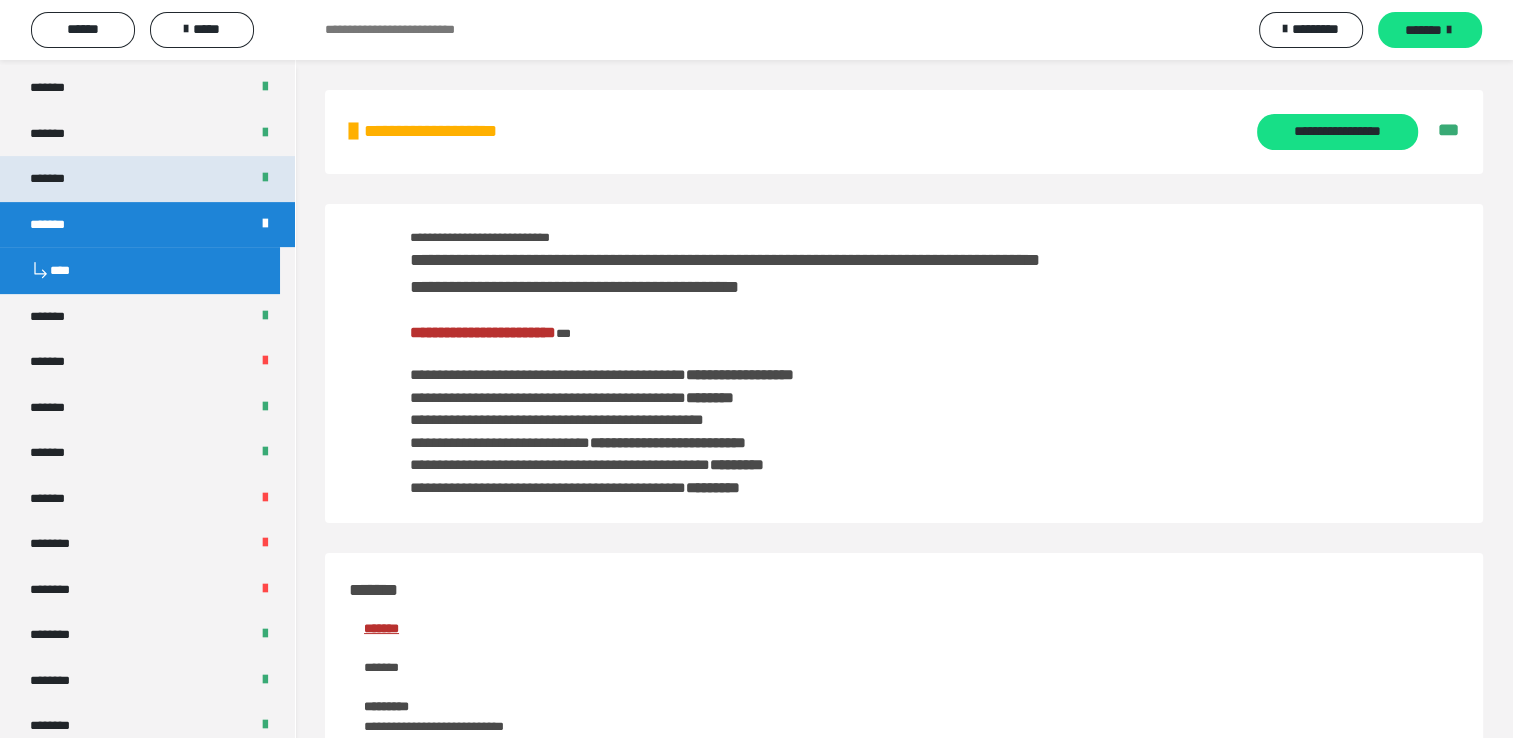 click on "*******" at bounding box center [147, 179] 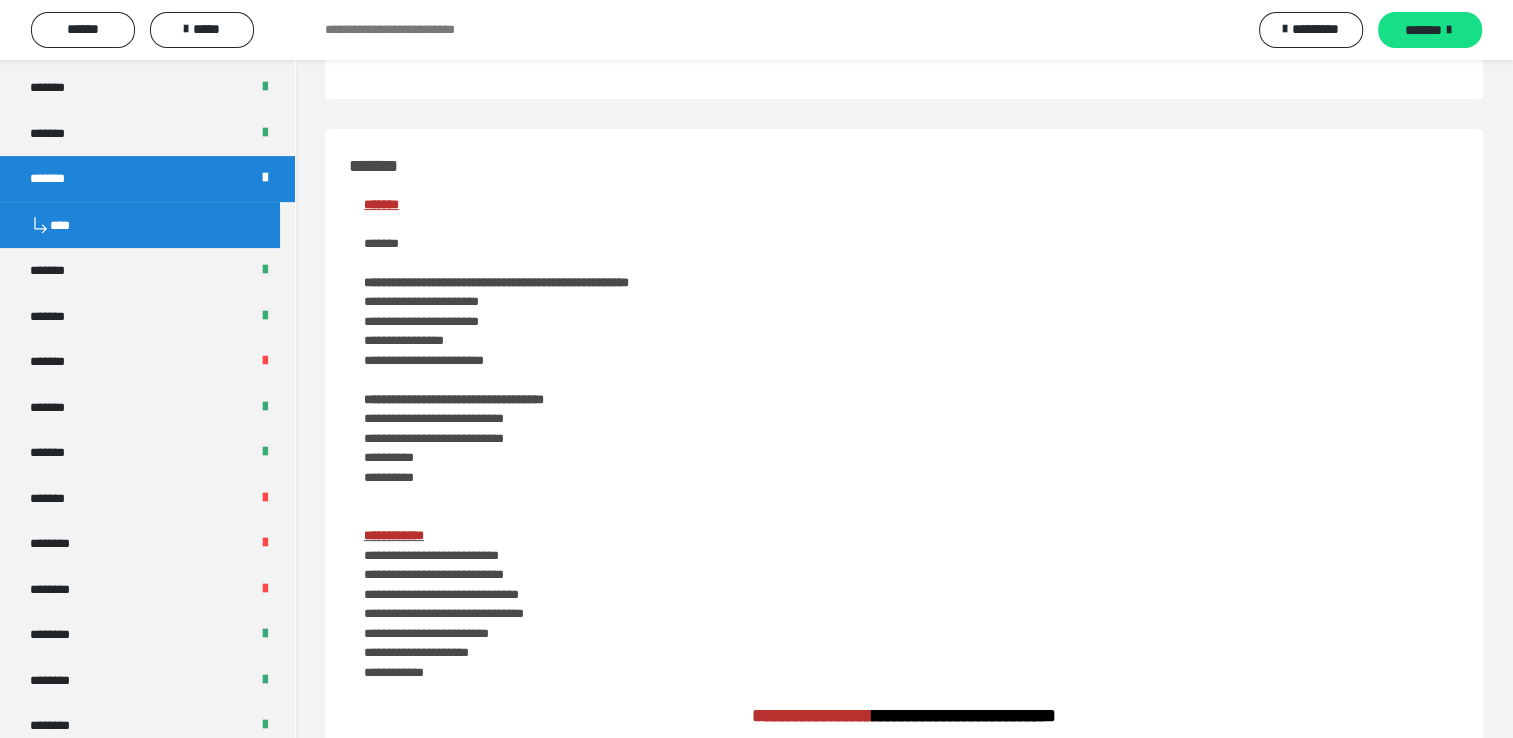 scroll, scrollTop: 0, scrollLeft: 0, axis: both 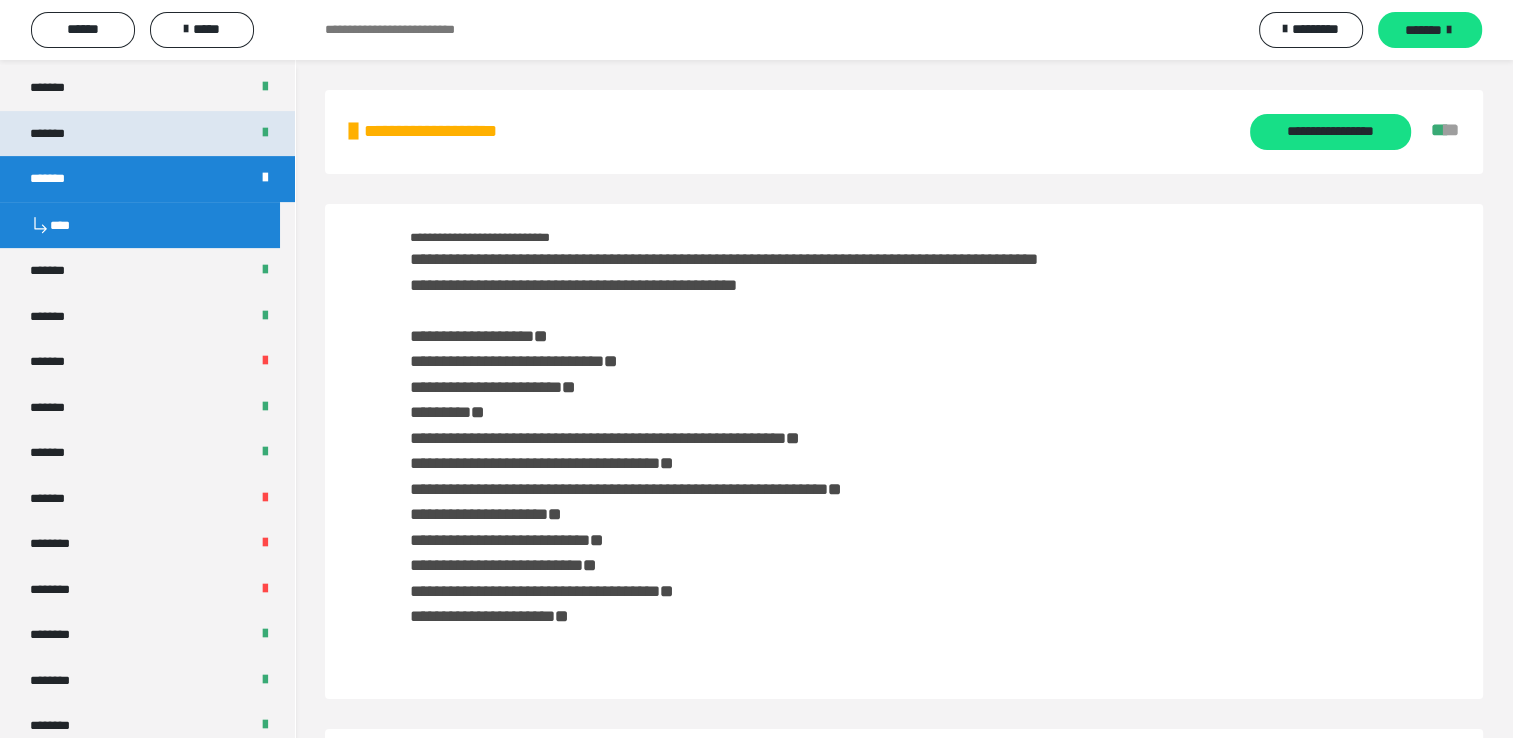 click on "*******" at bounding box center (147, 134) 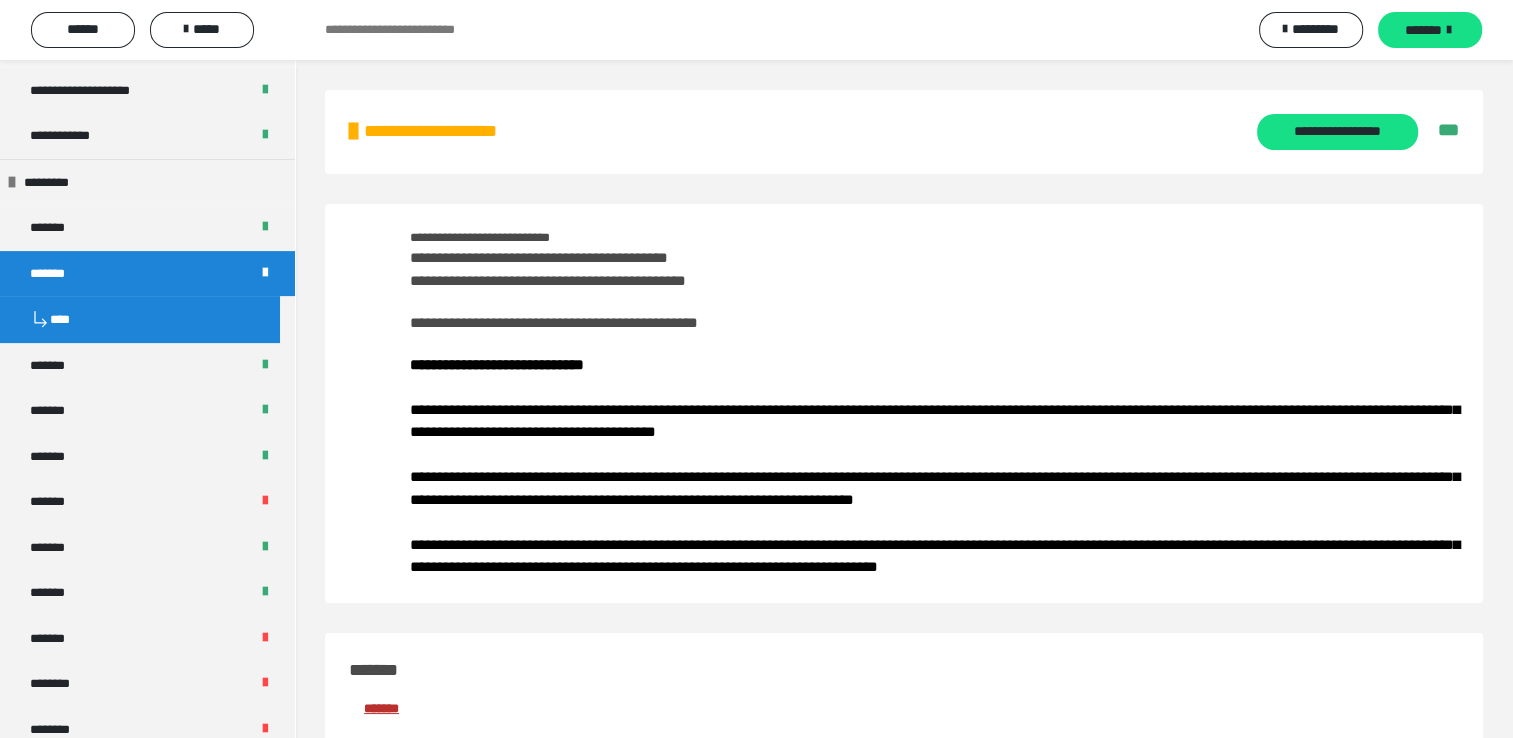scroll, scrollTop: 400, scrollLeft: 0, axis: vertical 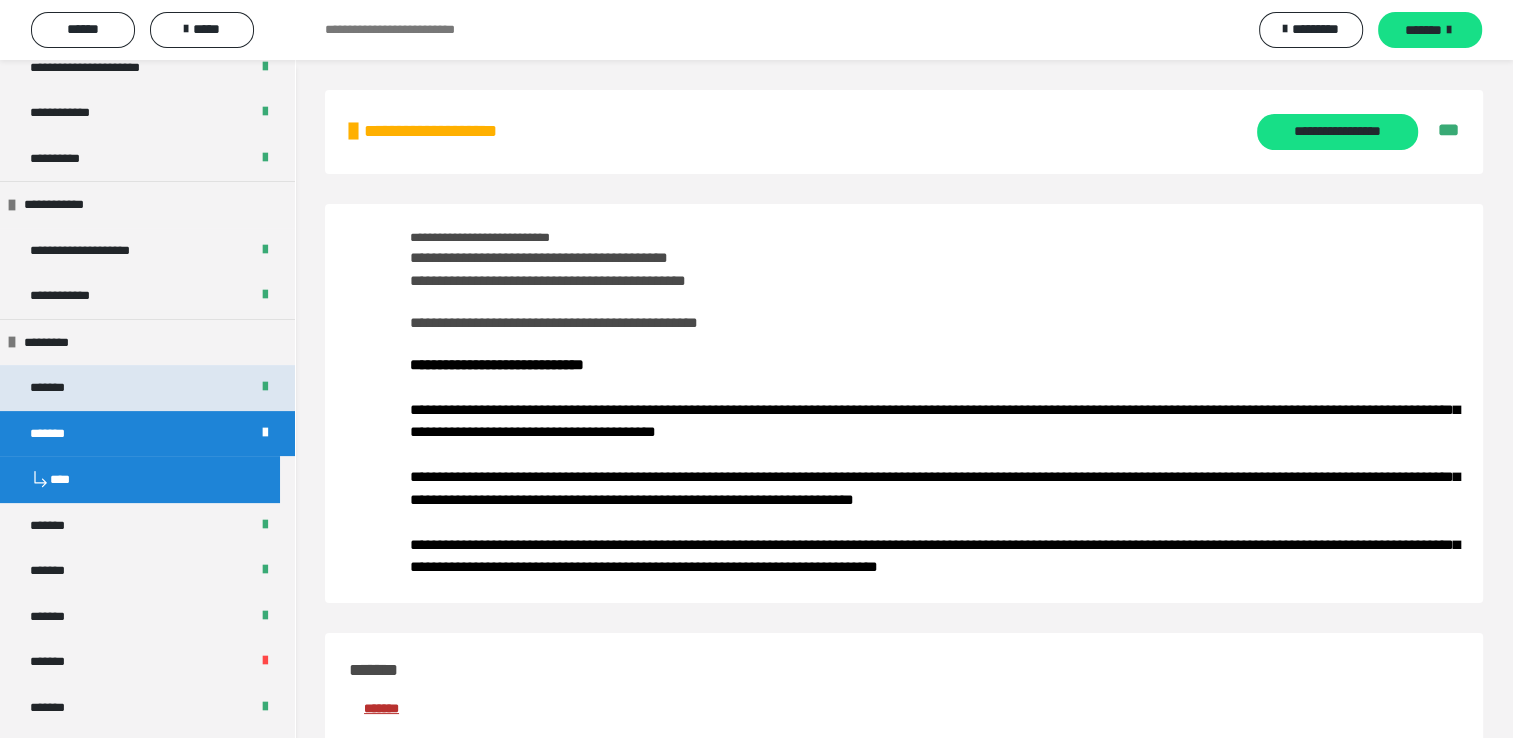 click on "*******" at bounding box center (147, 388) 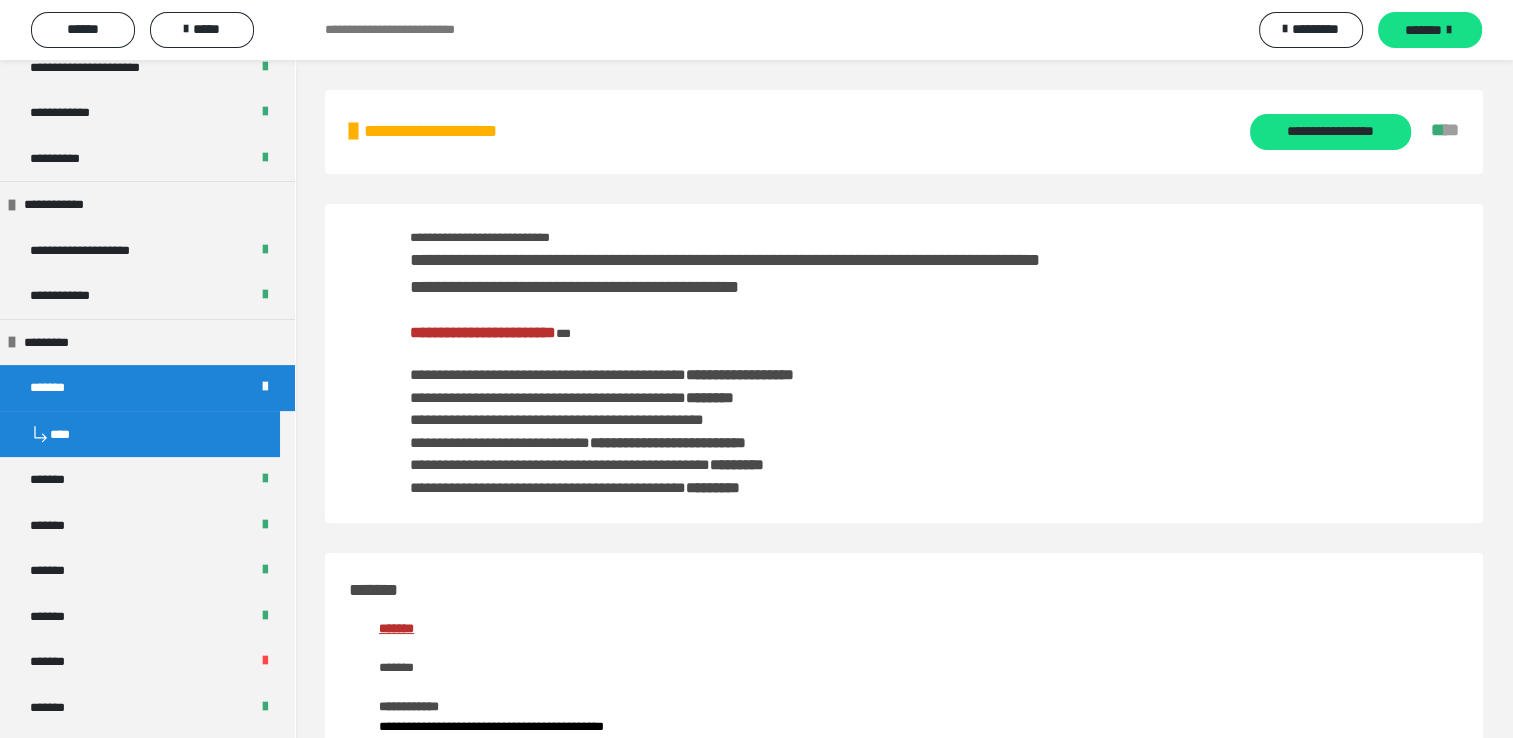 scroll, scrollTop: 0, scrollLeft: 0, axis: both 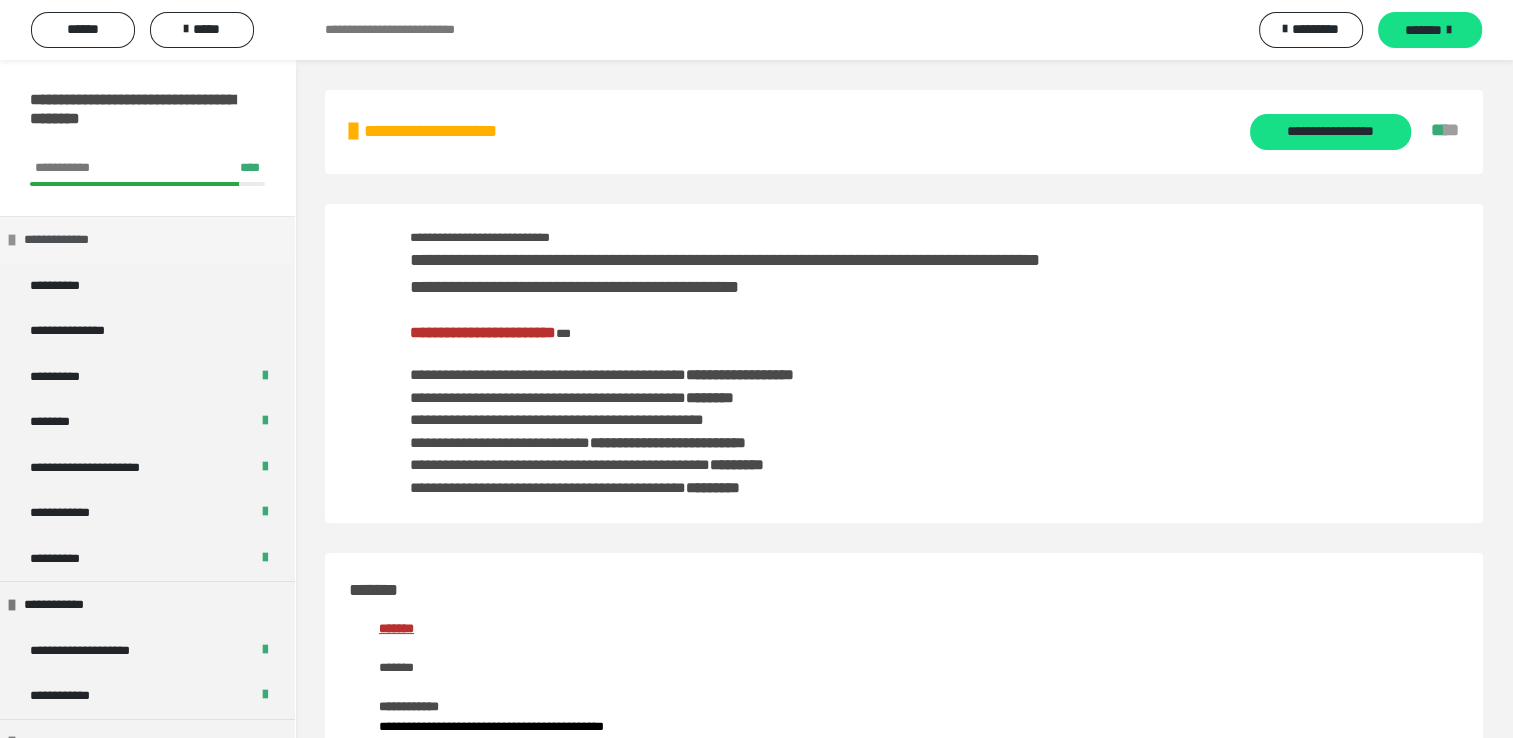 click on "**********" at bounding box center [67, 240] 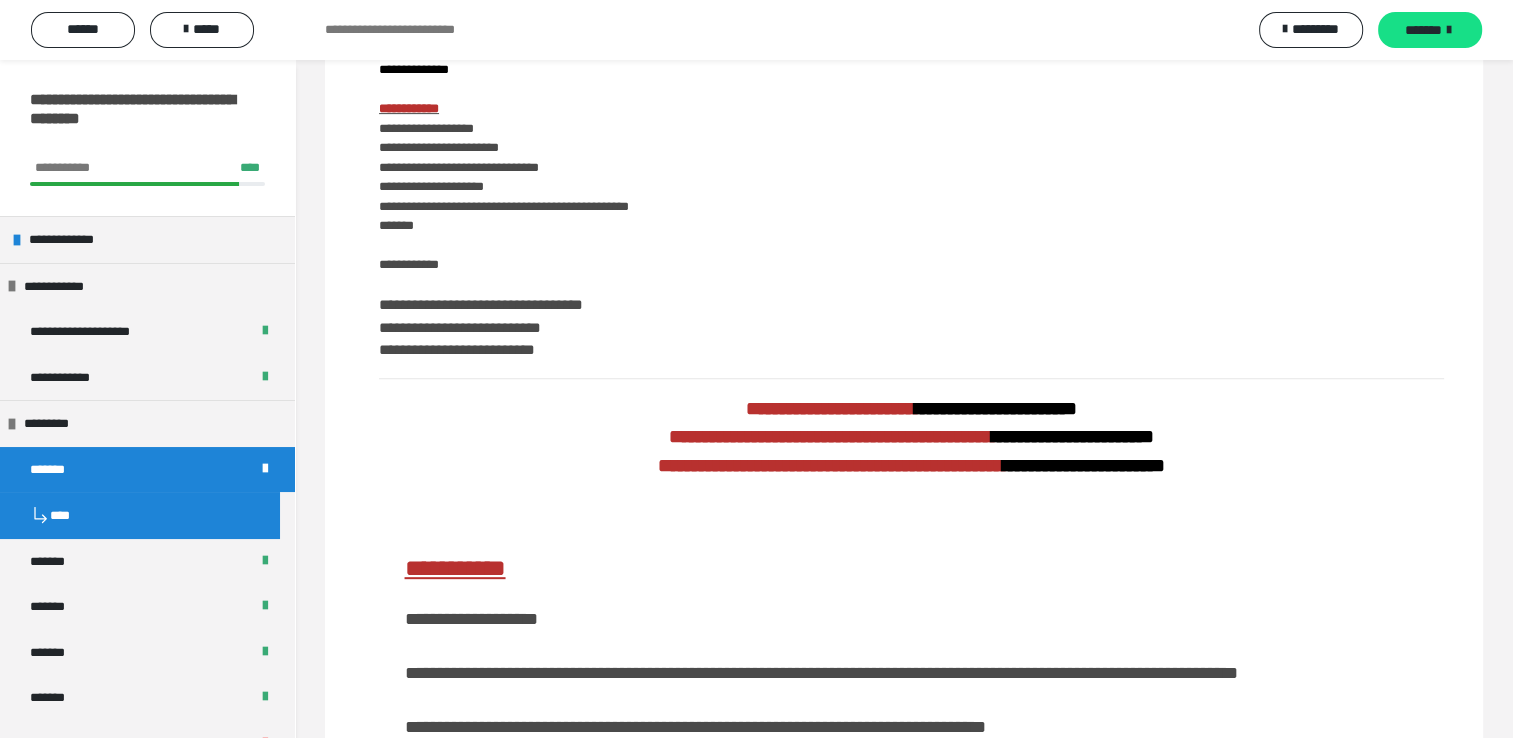 scroll, scrollTop: 800, scrollLeft: 0, axis: vertical 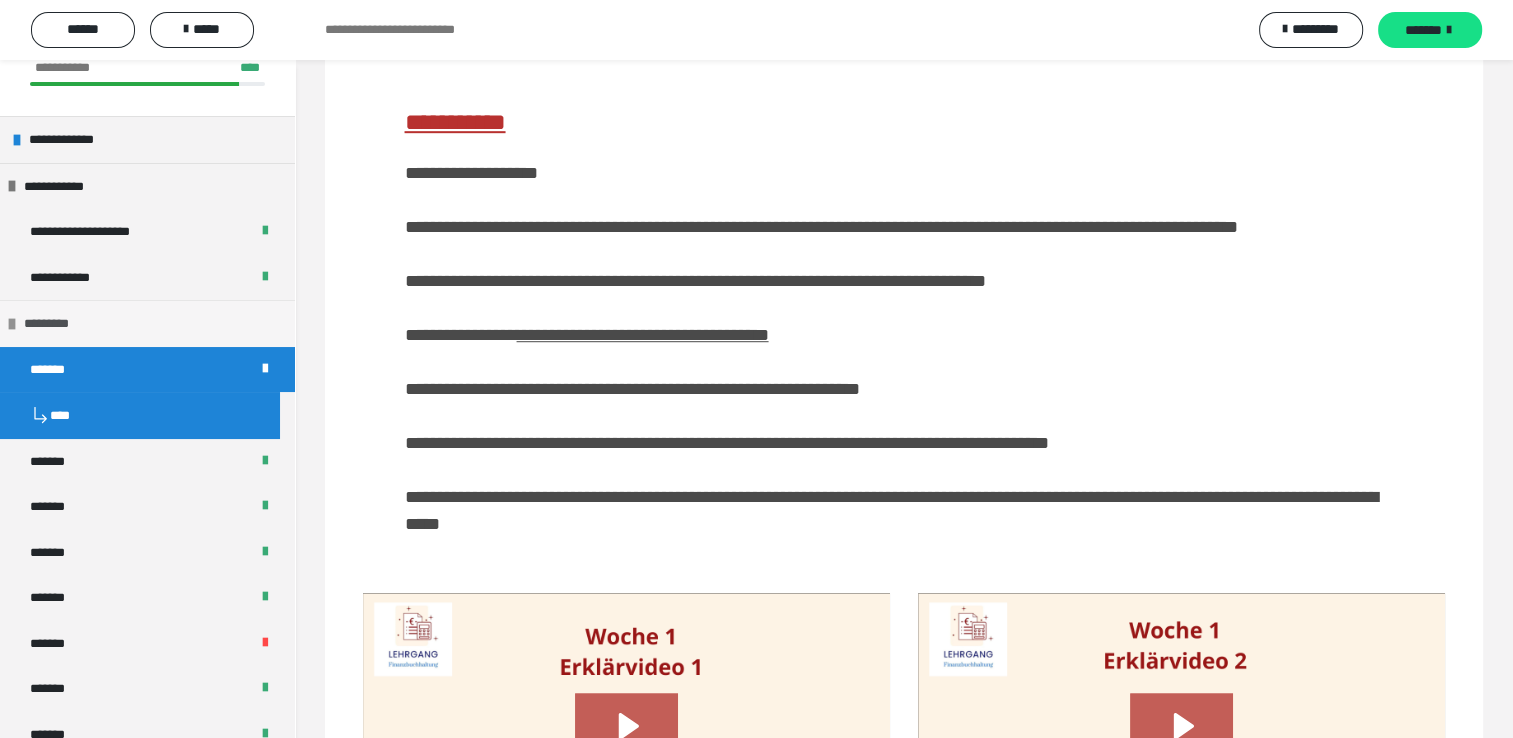 click on "*********" at bounding box center [147, 323] 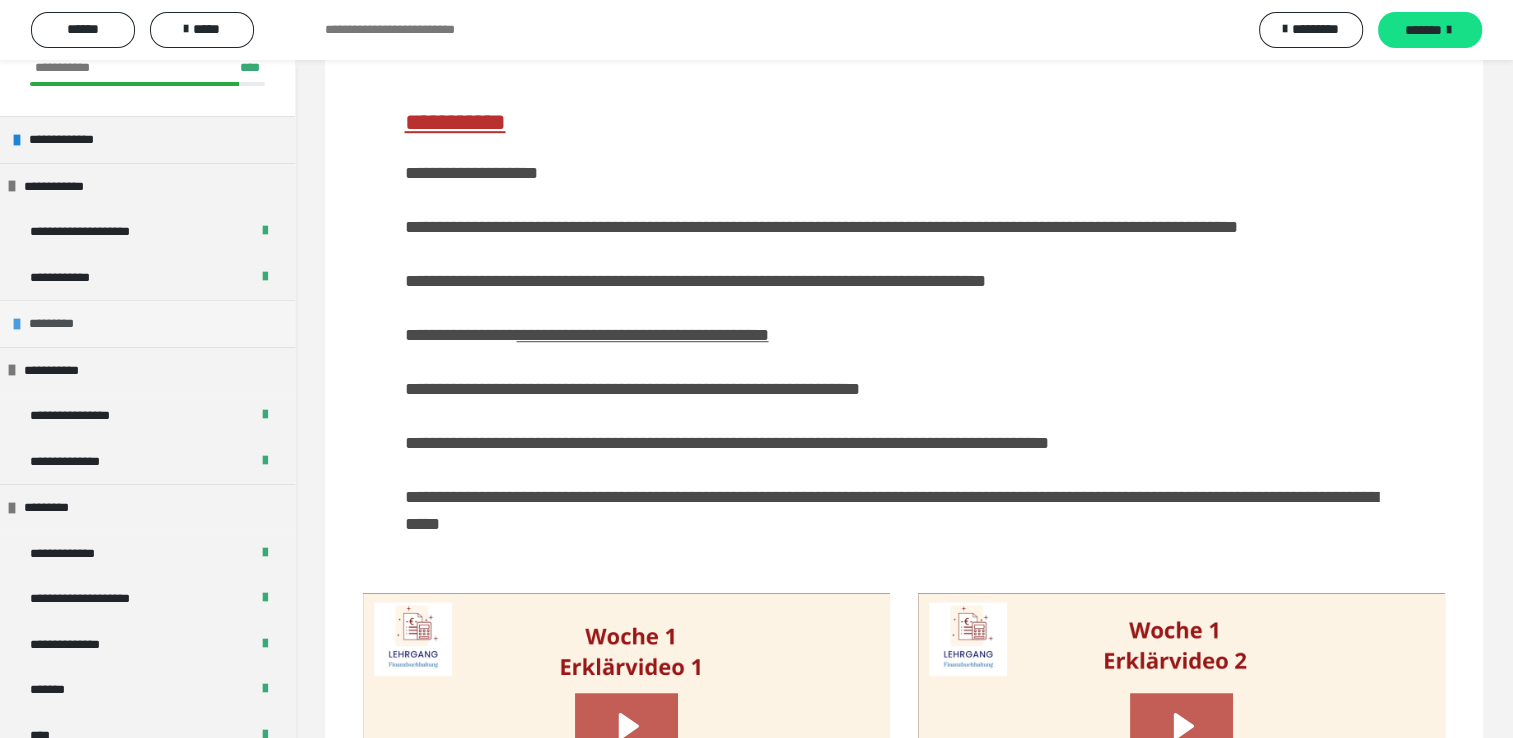 click on "*********" at bounding box center (147, 323) 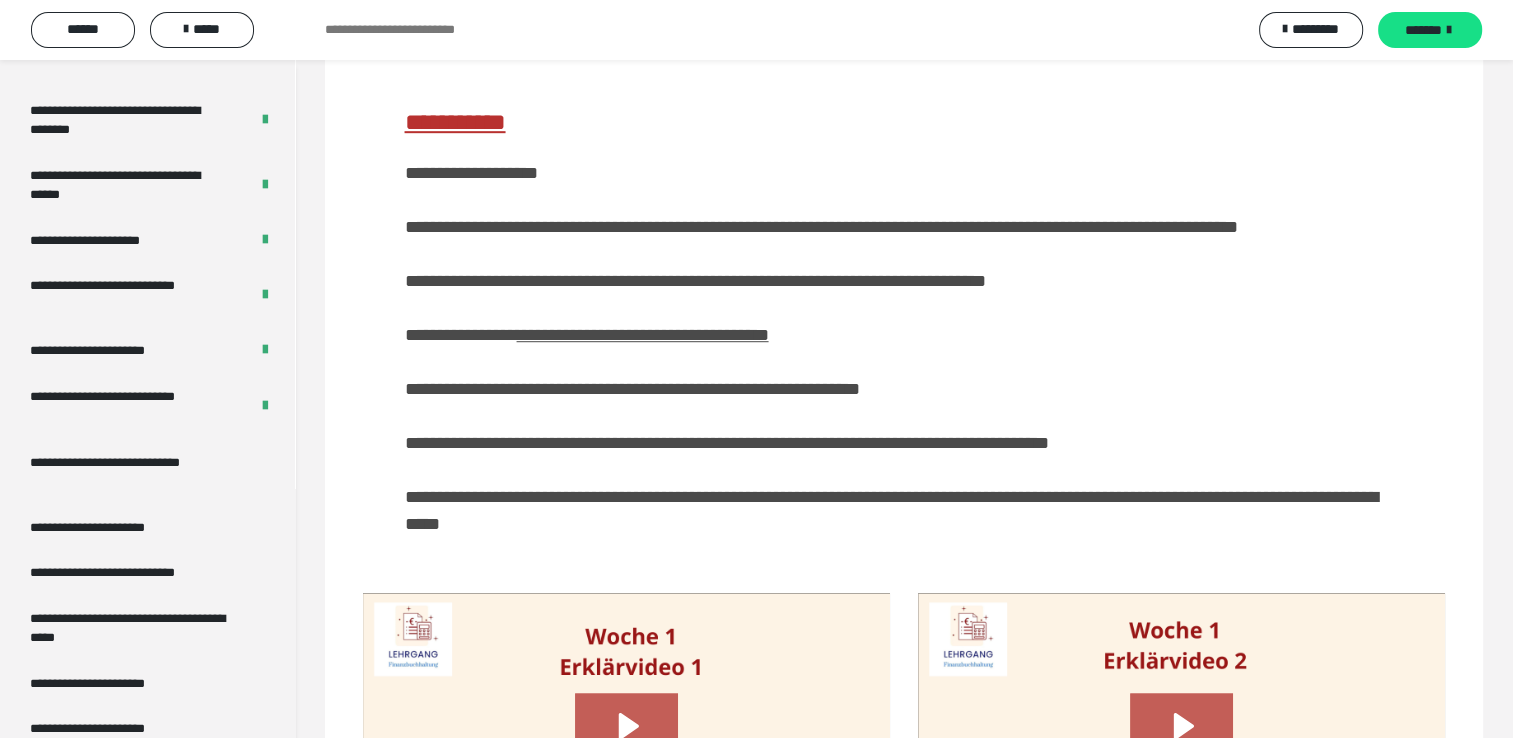 scroll, scrollTop: 3528, scrollLeft: 0, axis: vertical 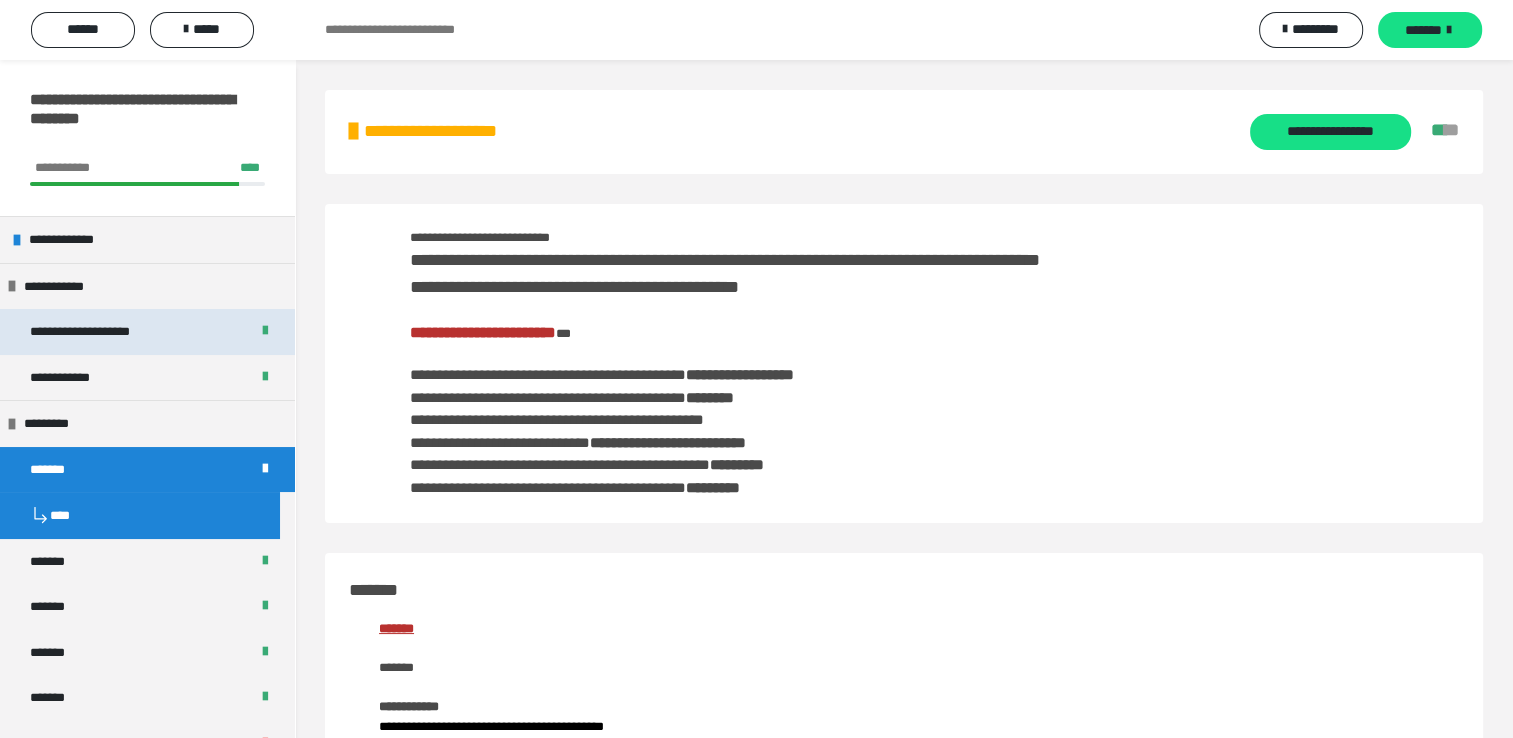 click on "**********" at bounding box center (100, 332) 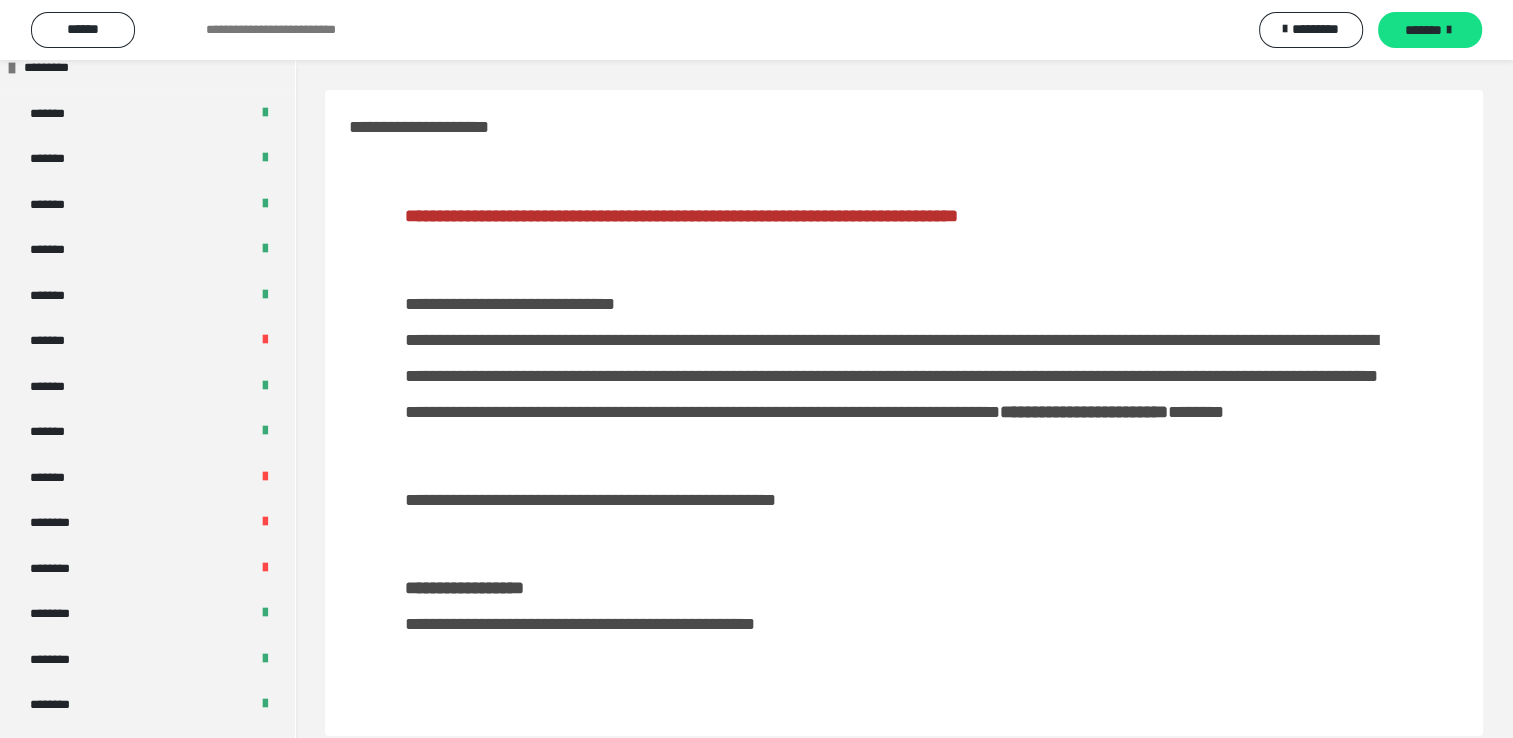 scroll, scrollTop: 400, scrollLeft: 0, axis: vertical 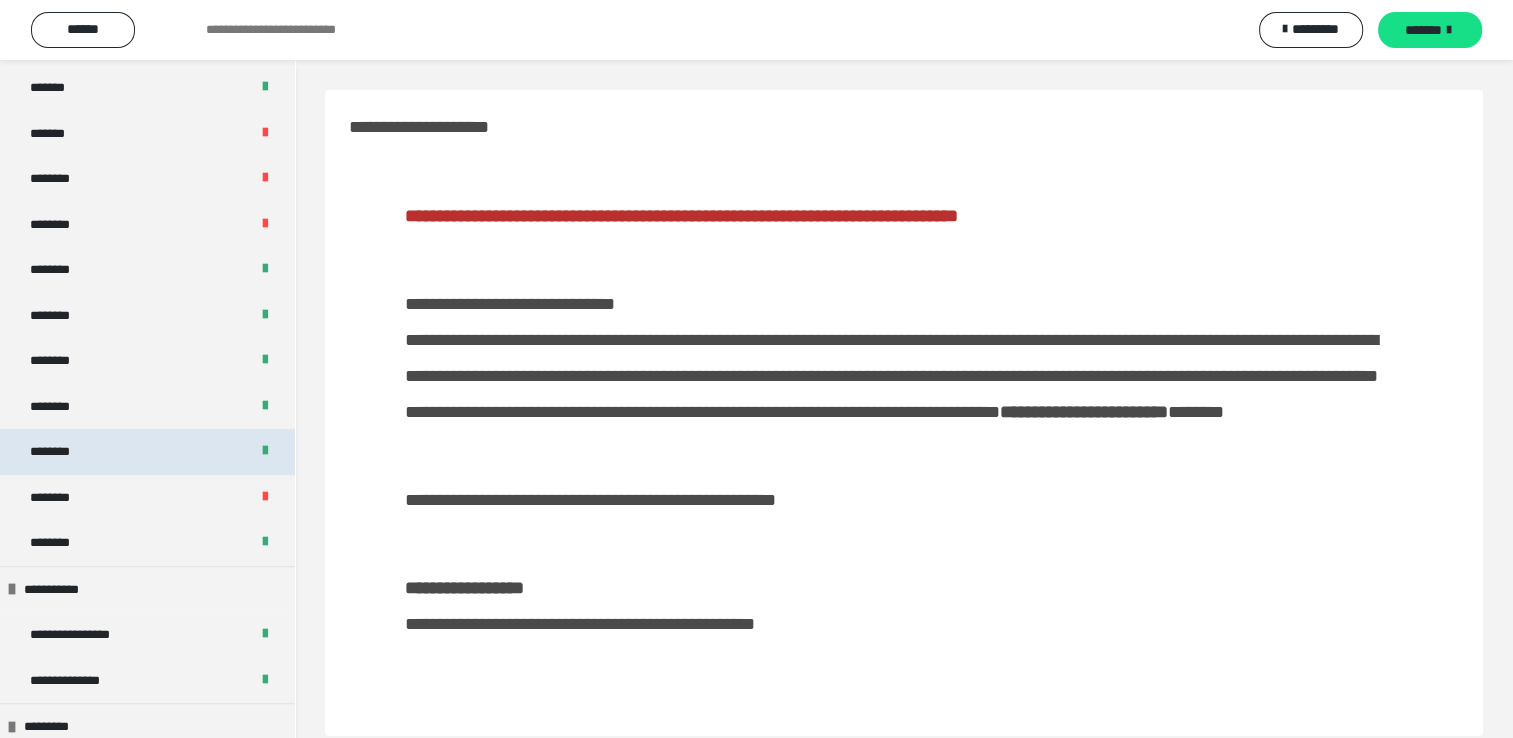 click on "********" at bounding box center [147, 452] 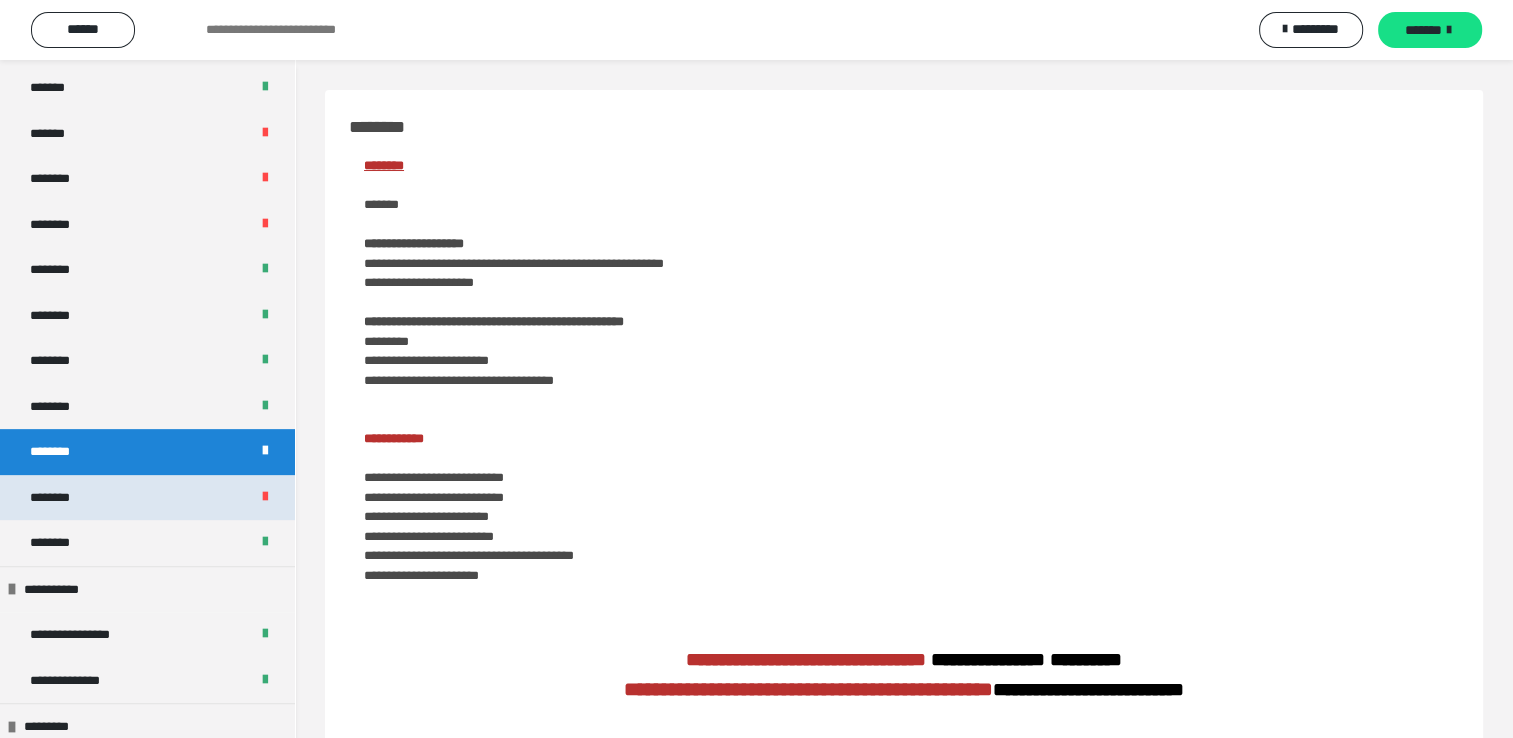 click on "********" at bounding box center (147, 498) 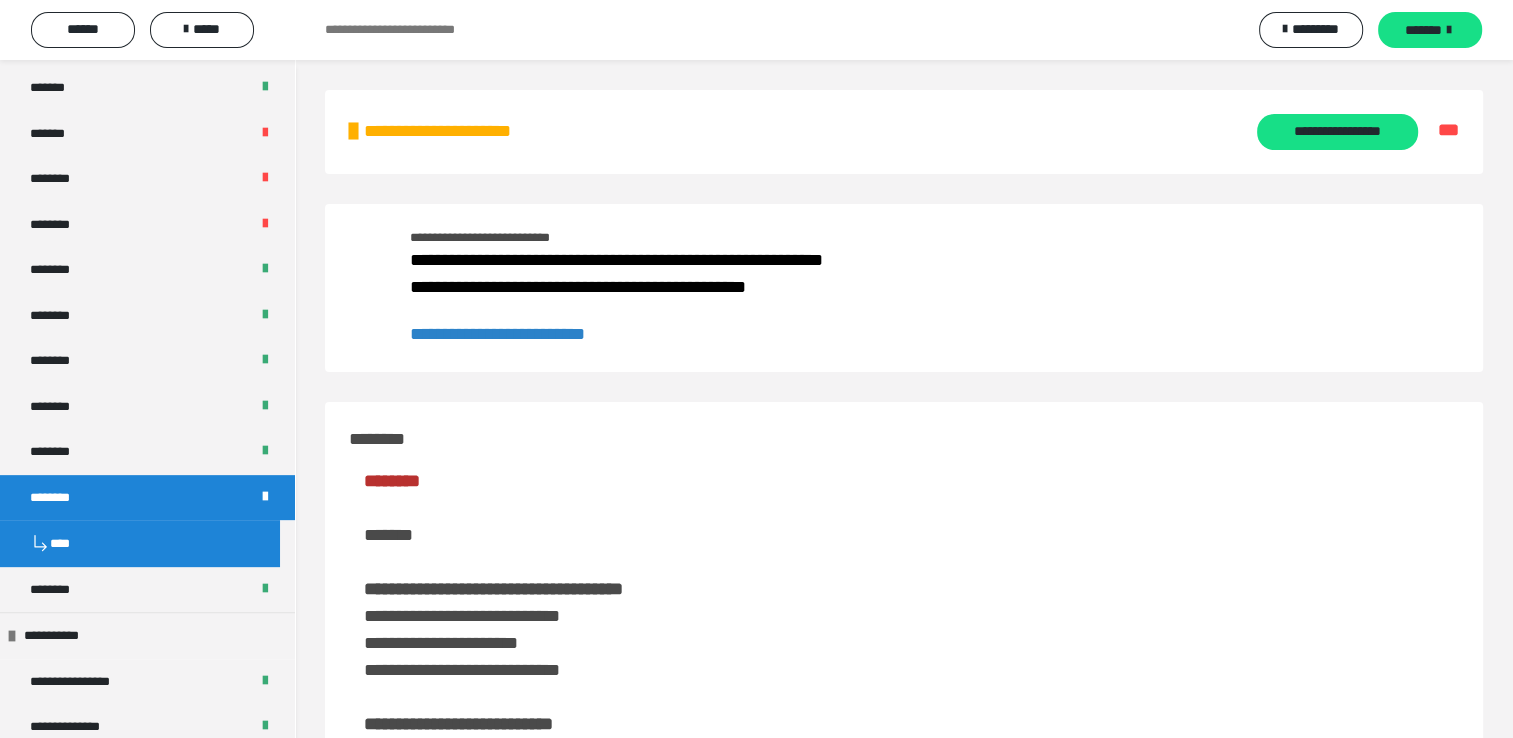 click on "**********" at bounding box center [497, 334] 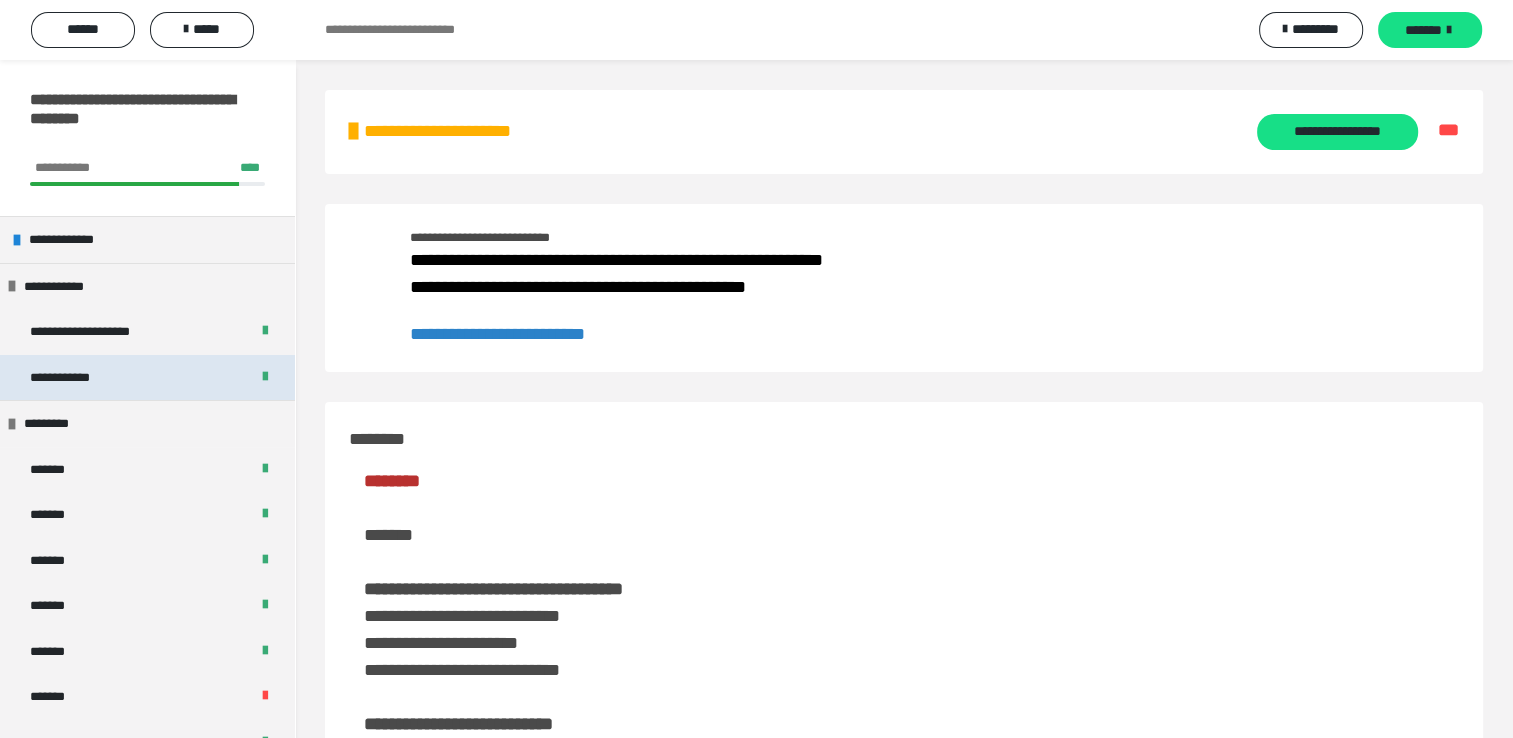 scroll, scrollTop: 0, scrollLeft: 0, axis: both 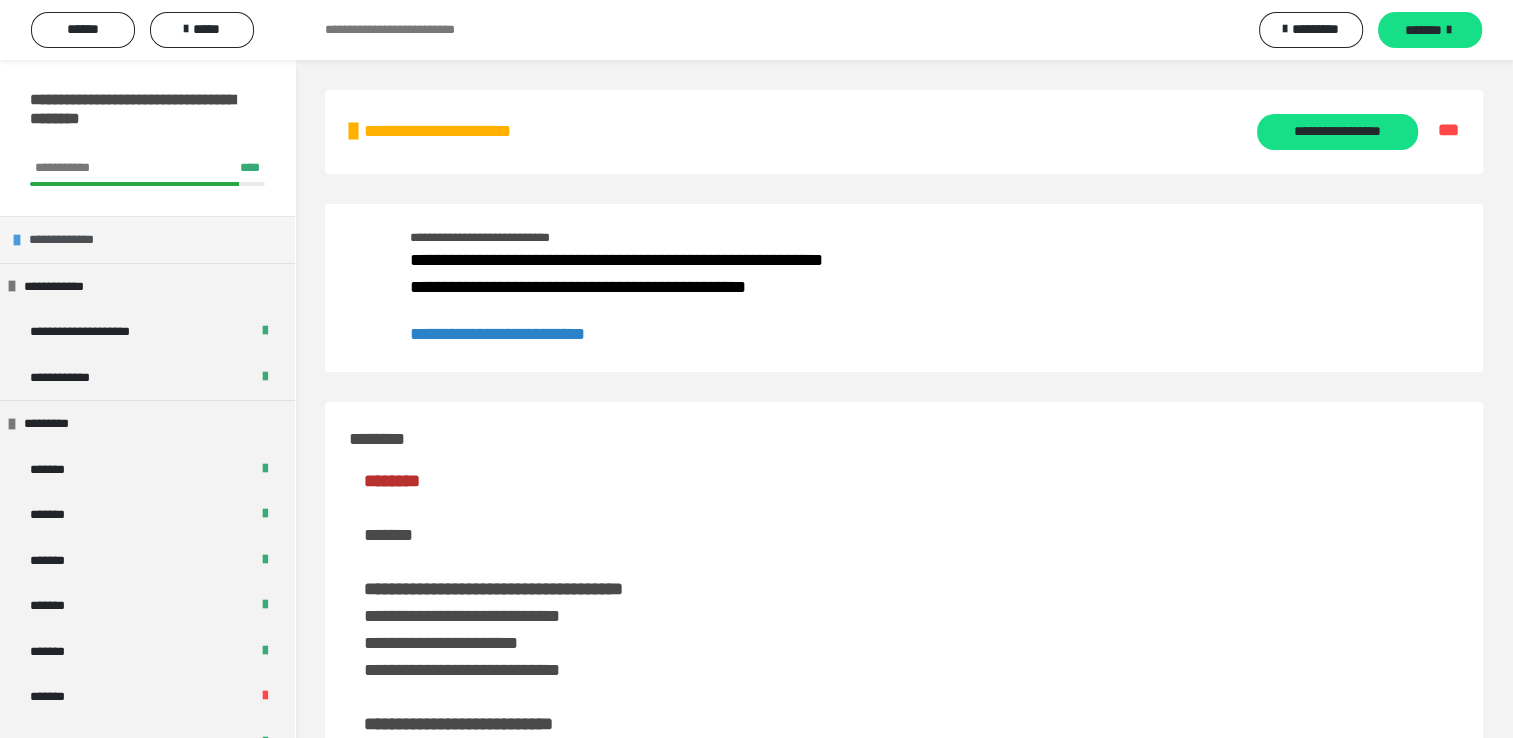 click on "**********" at bounding box center [72, 240] 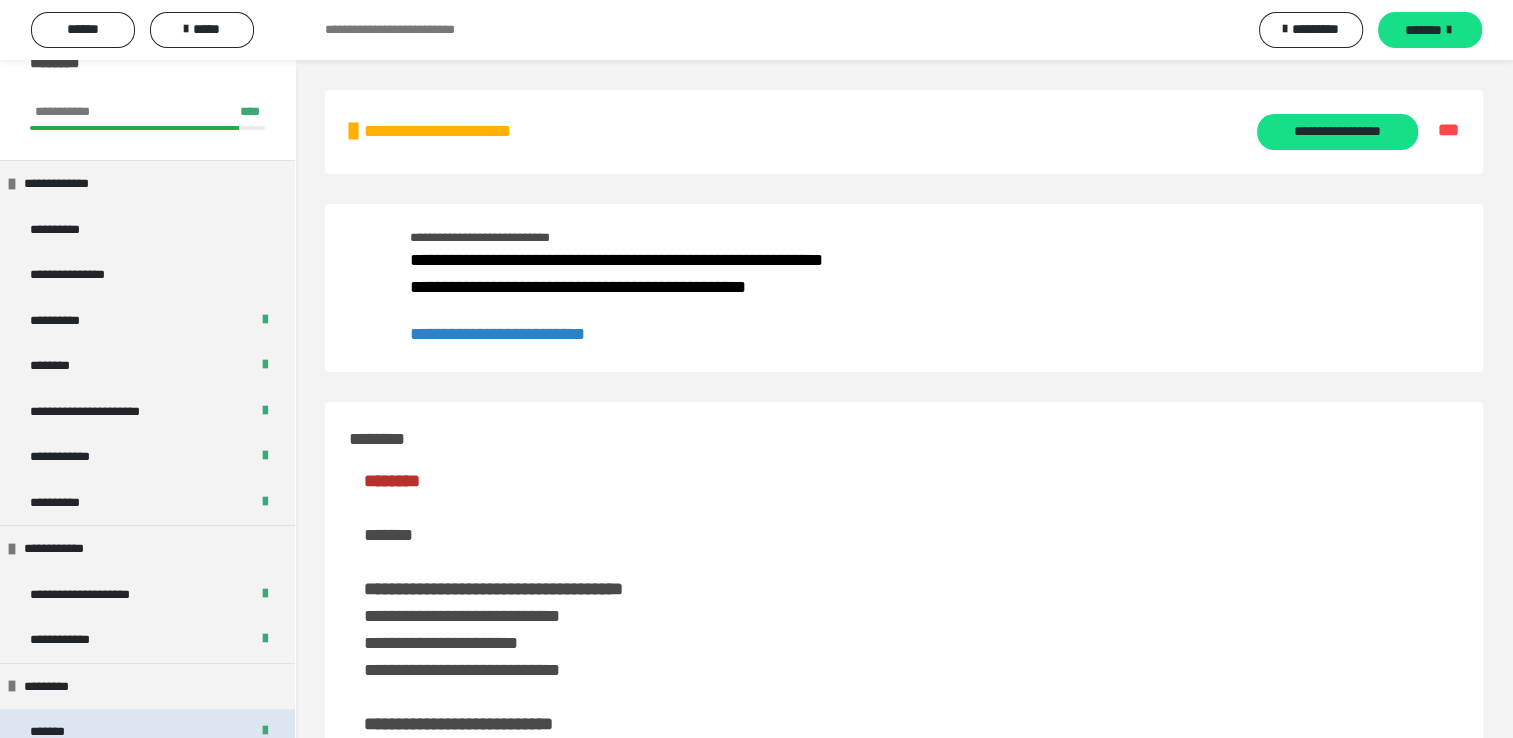 scroll, scrollTop: 300, scrollLeft: 0, axis: vertical 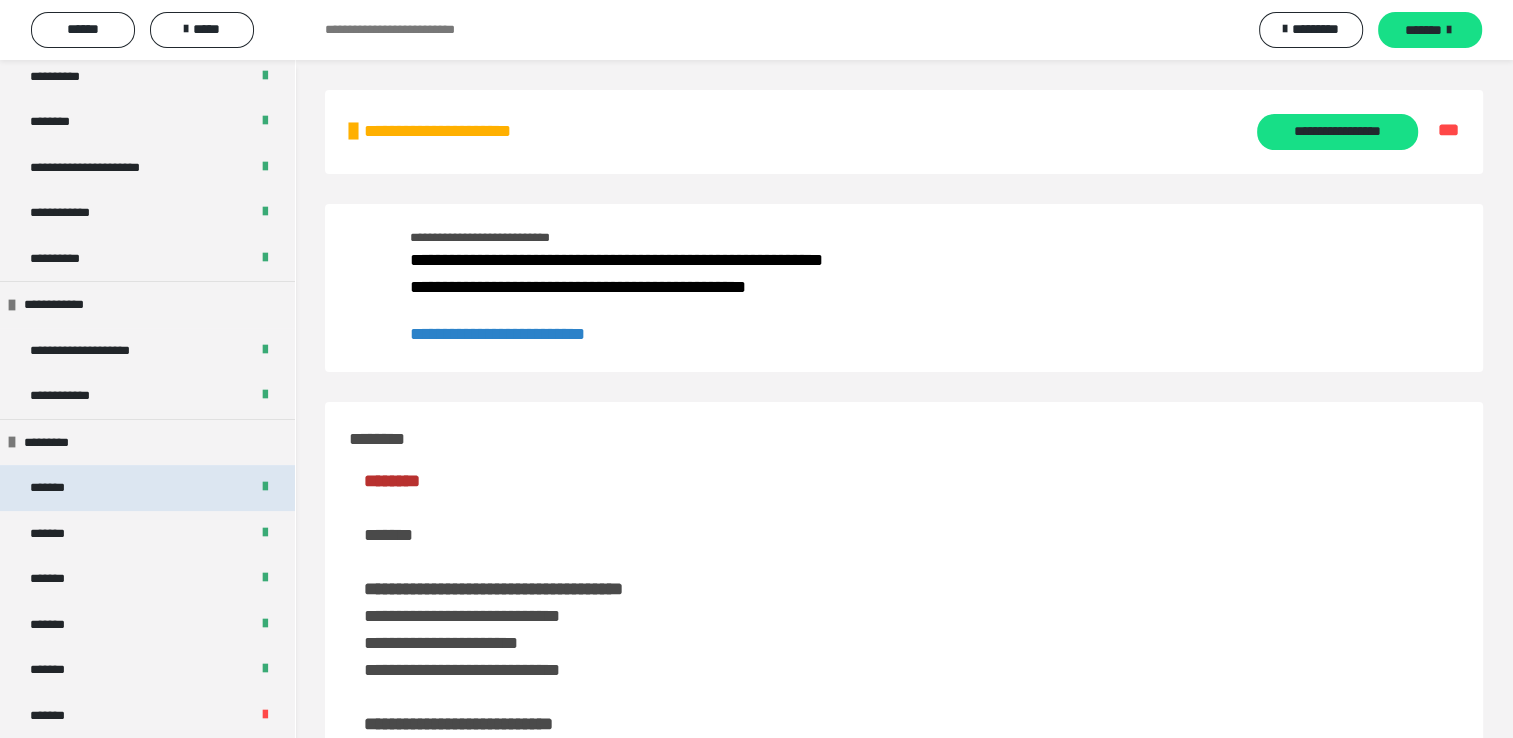 click on "*******" at bounding box center (57, 488) 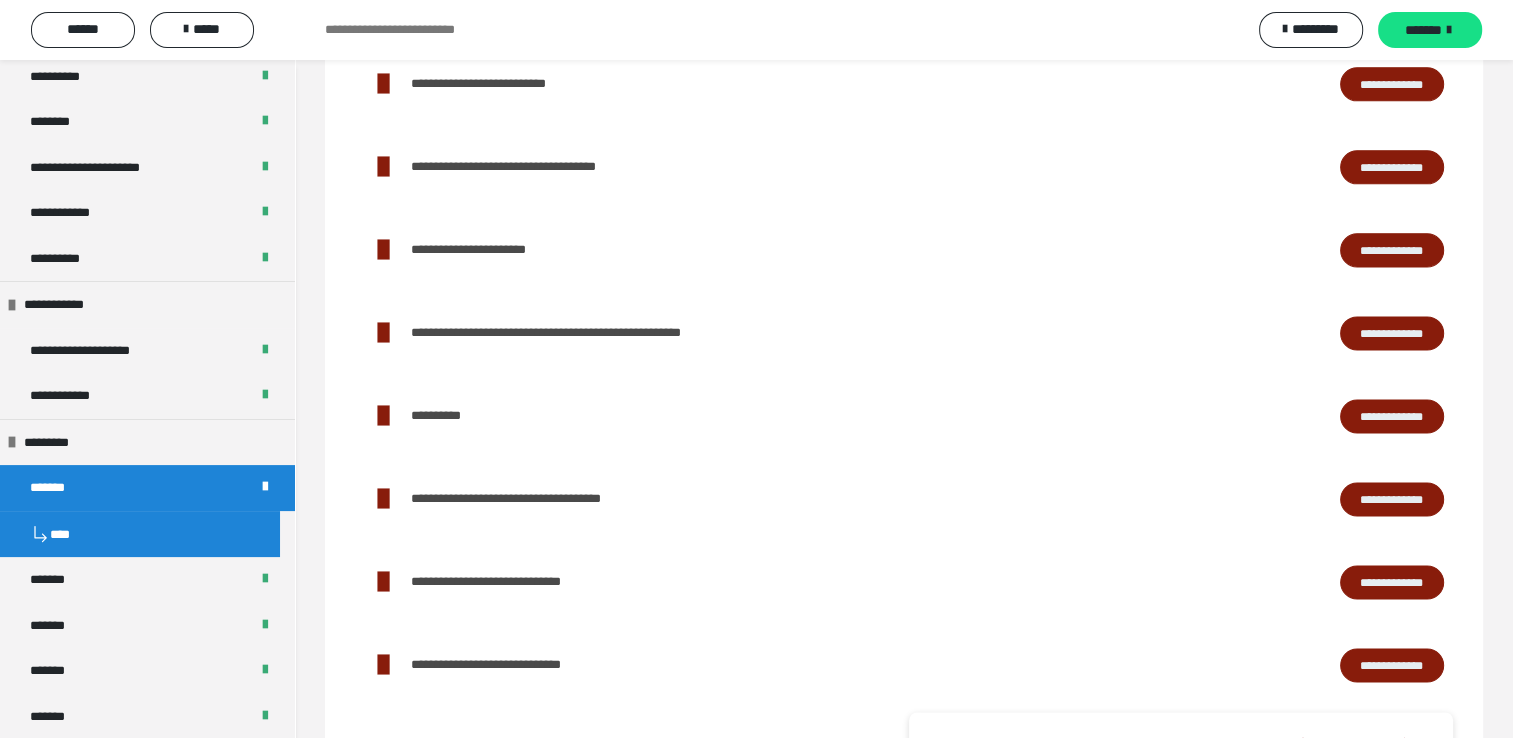 scroll, scrollTop: 2600, scrollLeft: 0, axis: vertical 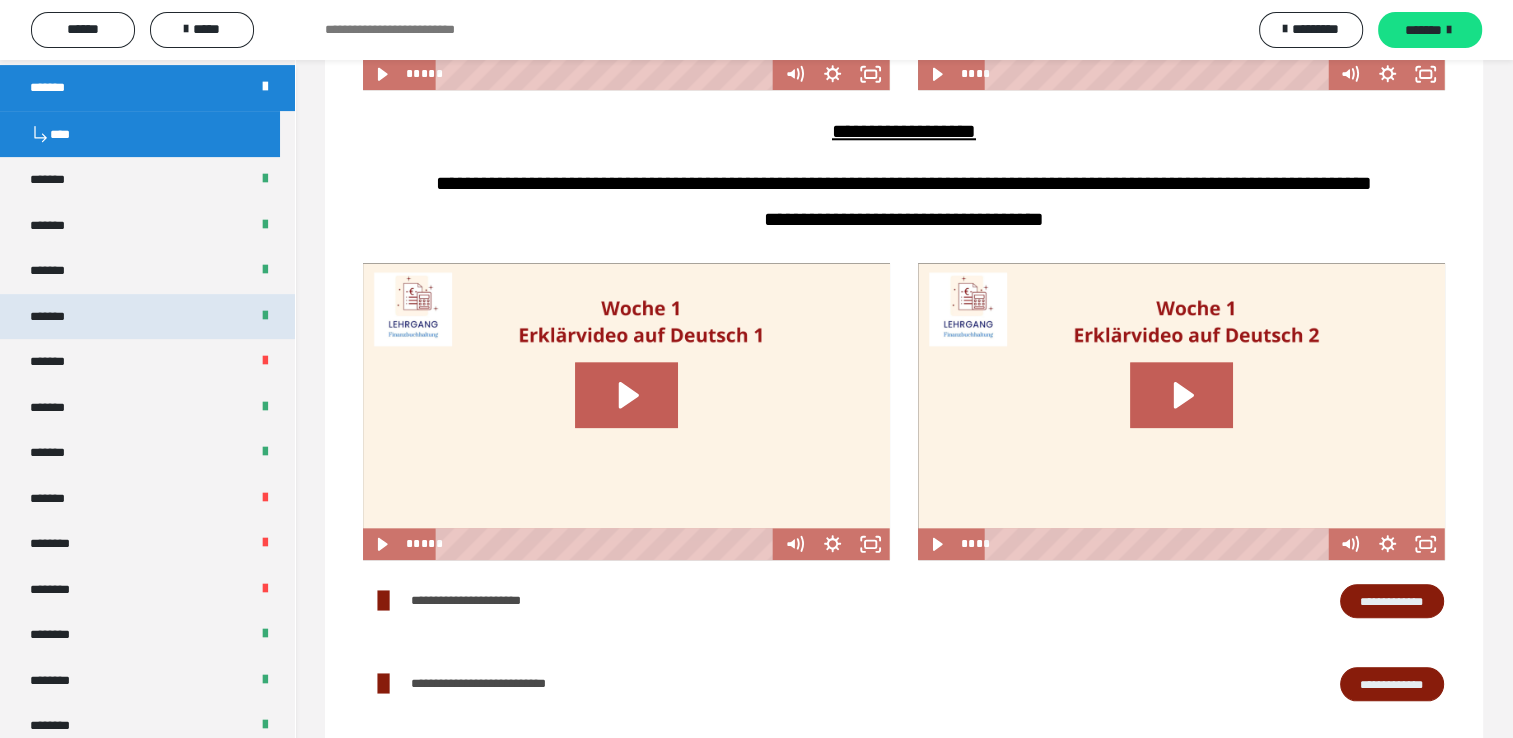 click on "*******" at bounding box center [147, 317] 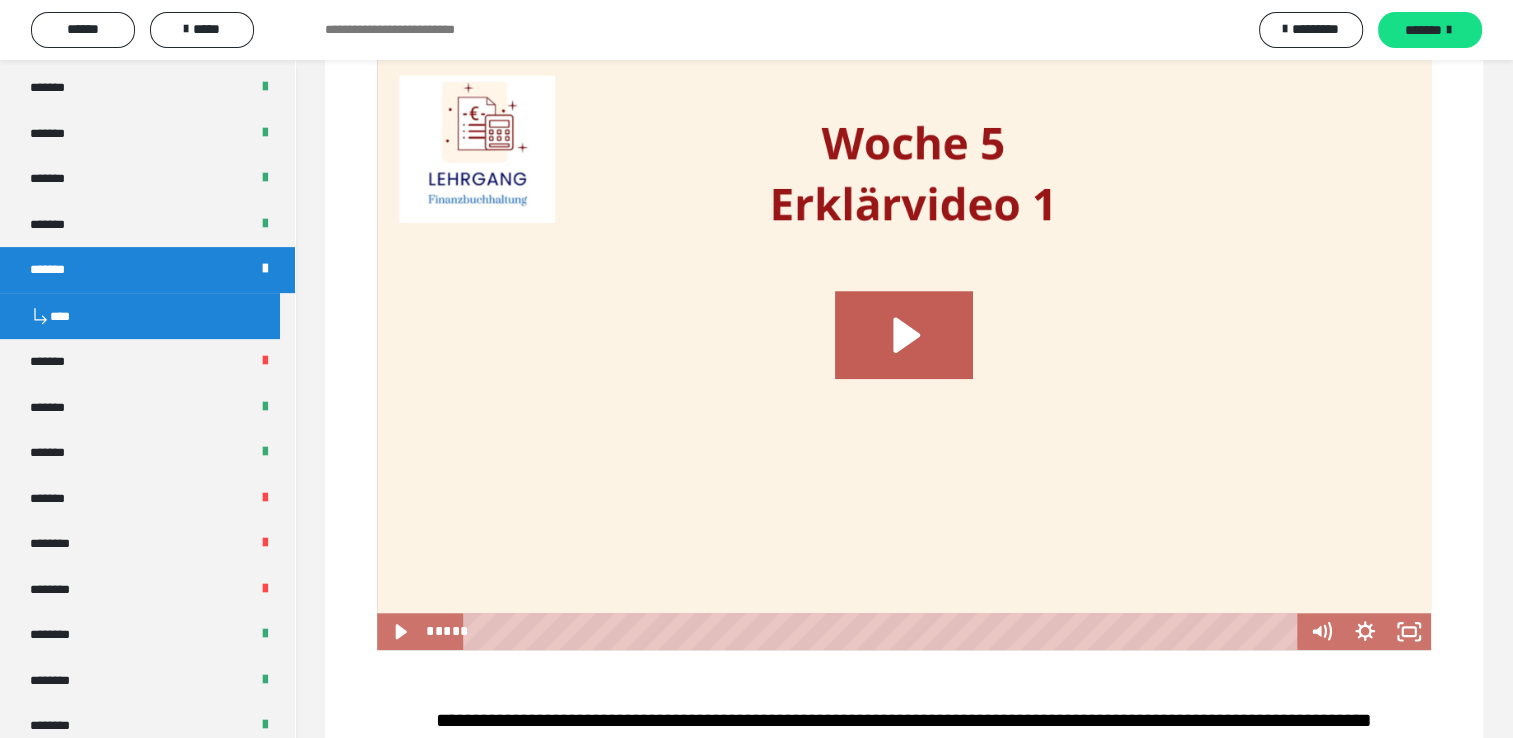 scroll, scrollTop: 1731, scrollLeft: 0, axis: vertical 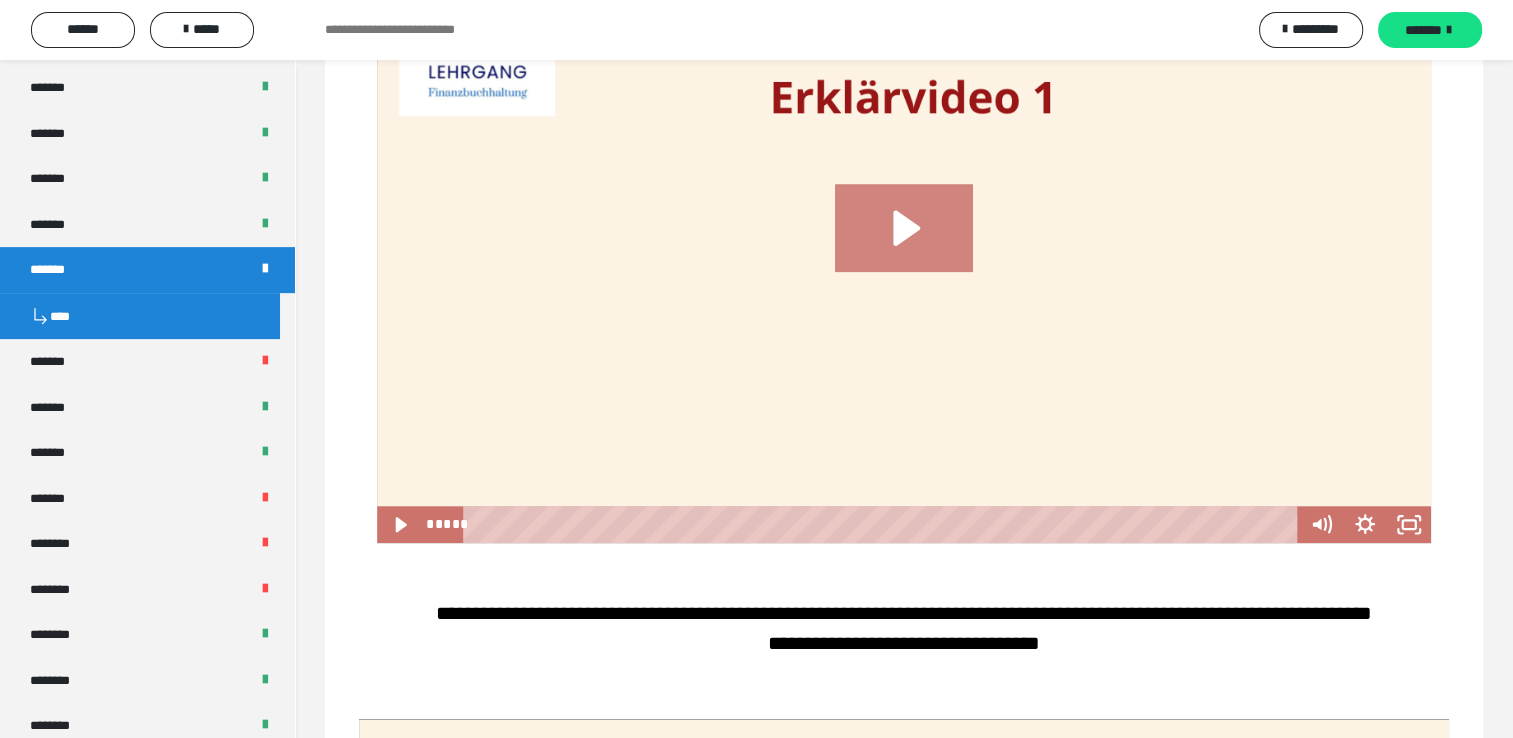 click 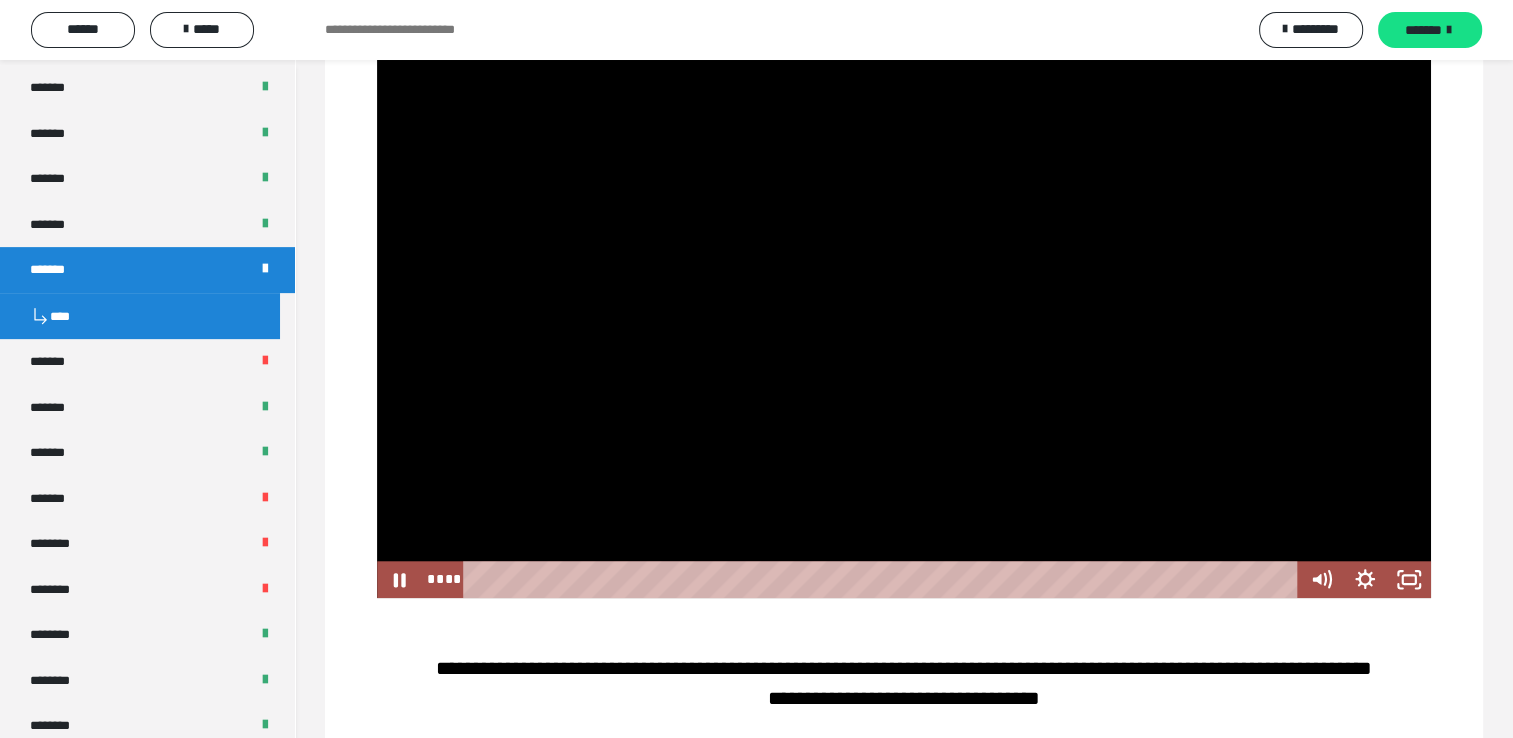 scroll, scrollTop: 1631, scrollLeft: 0, axis: vertical 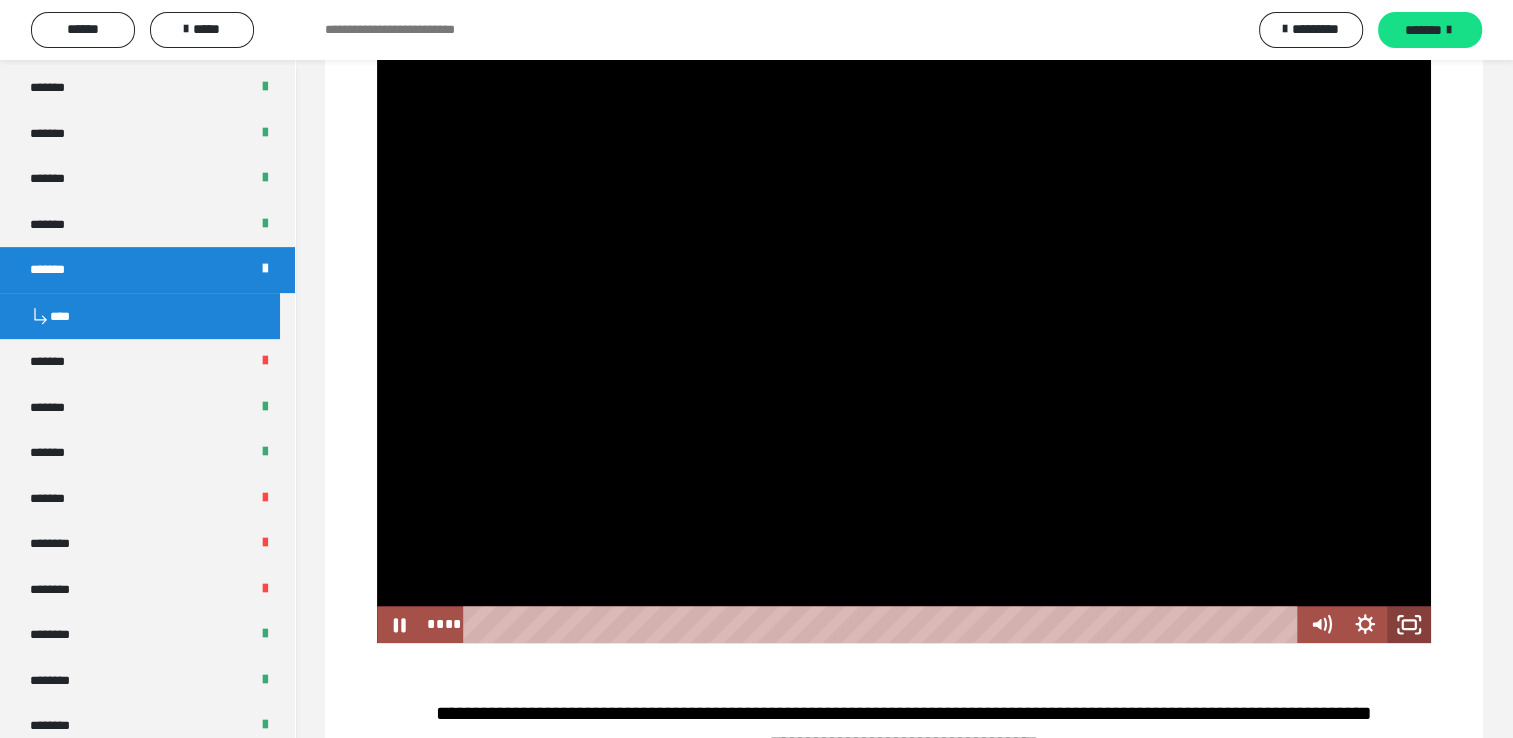 click 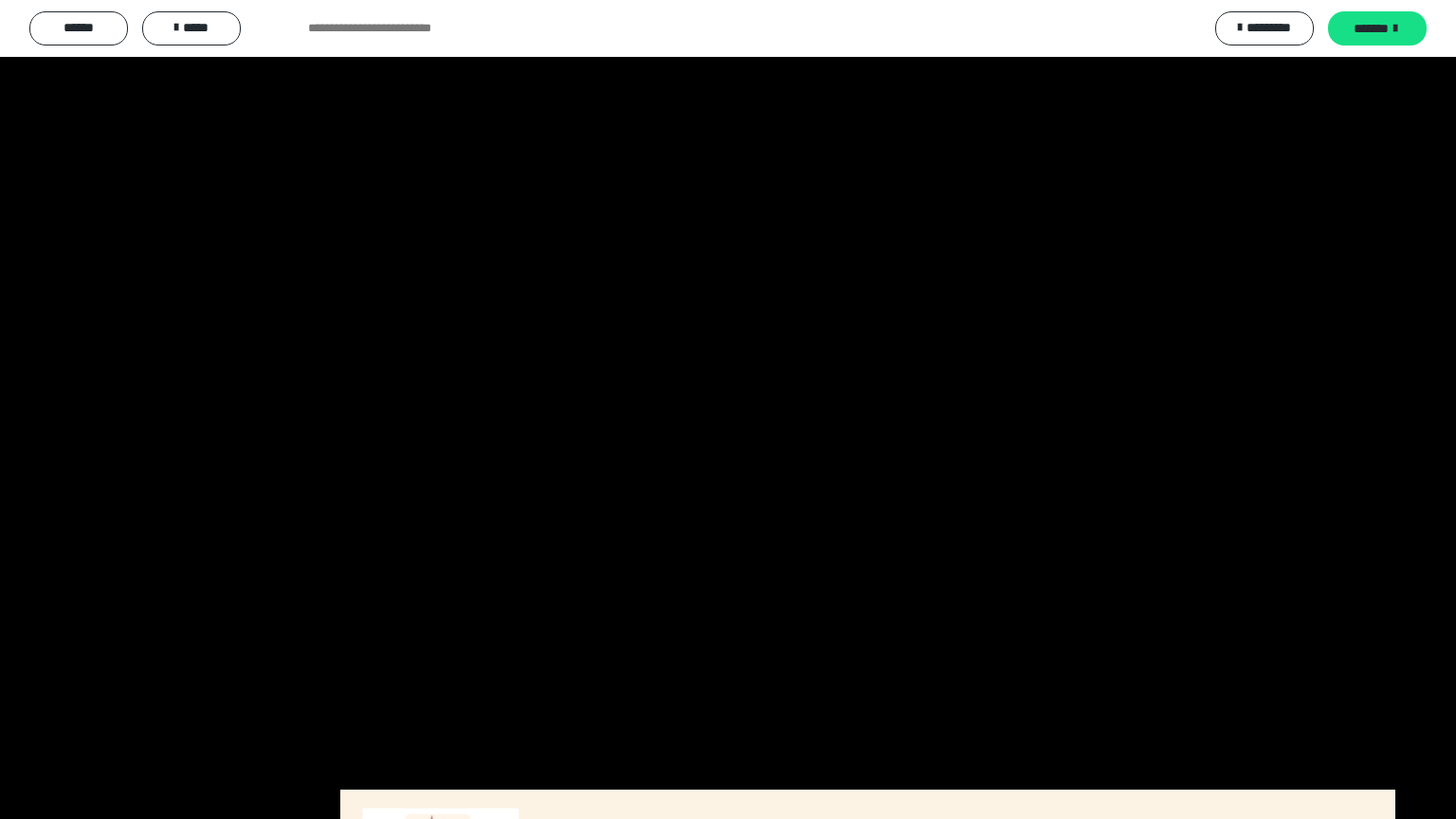 click at bounding box center (728, 410) 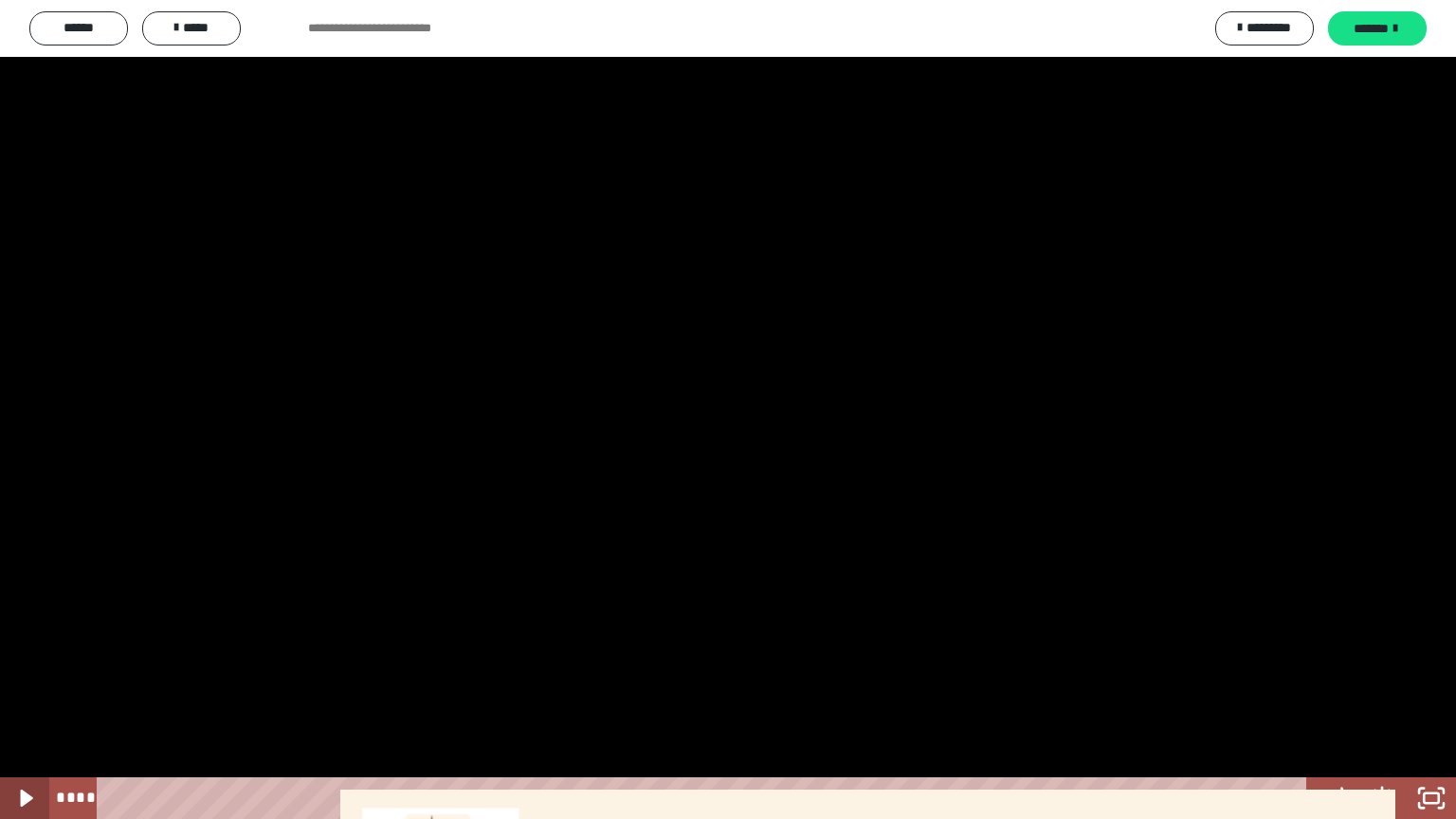 click 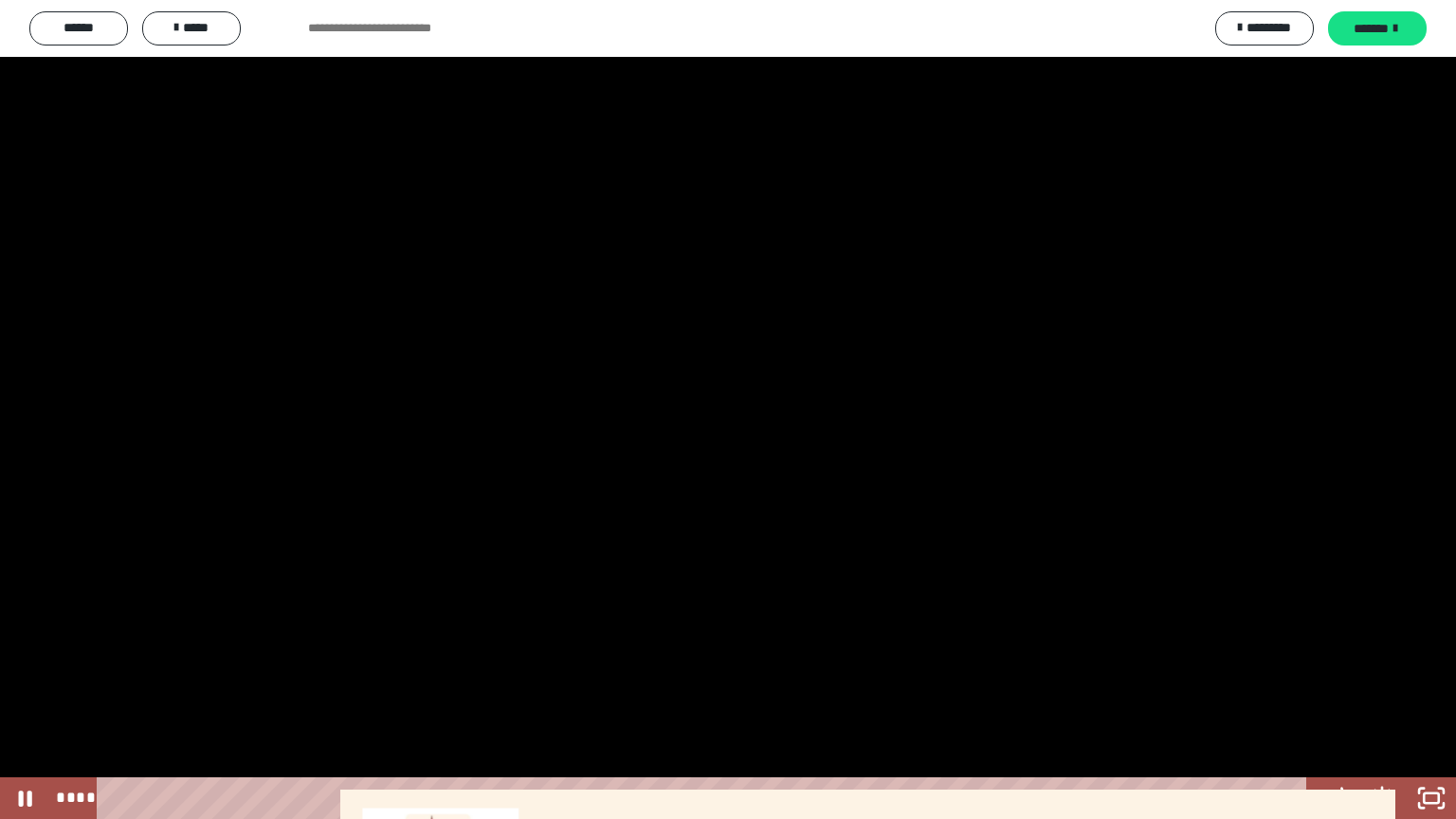 click at bounding box center [728, 410] 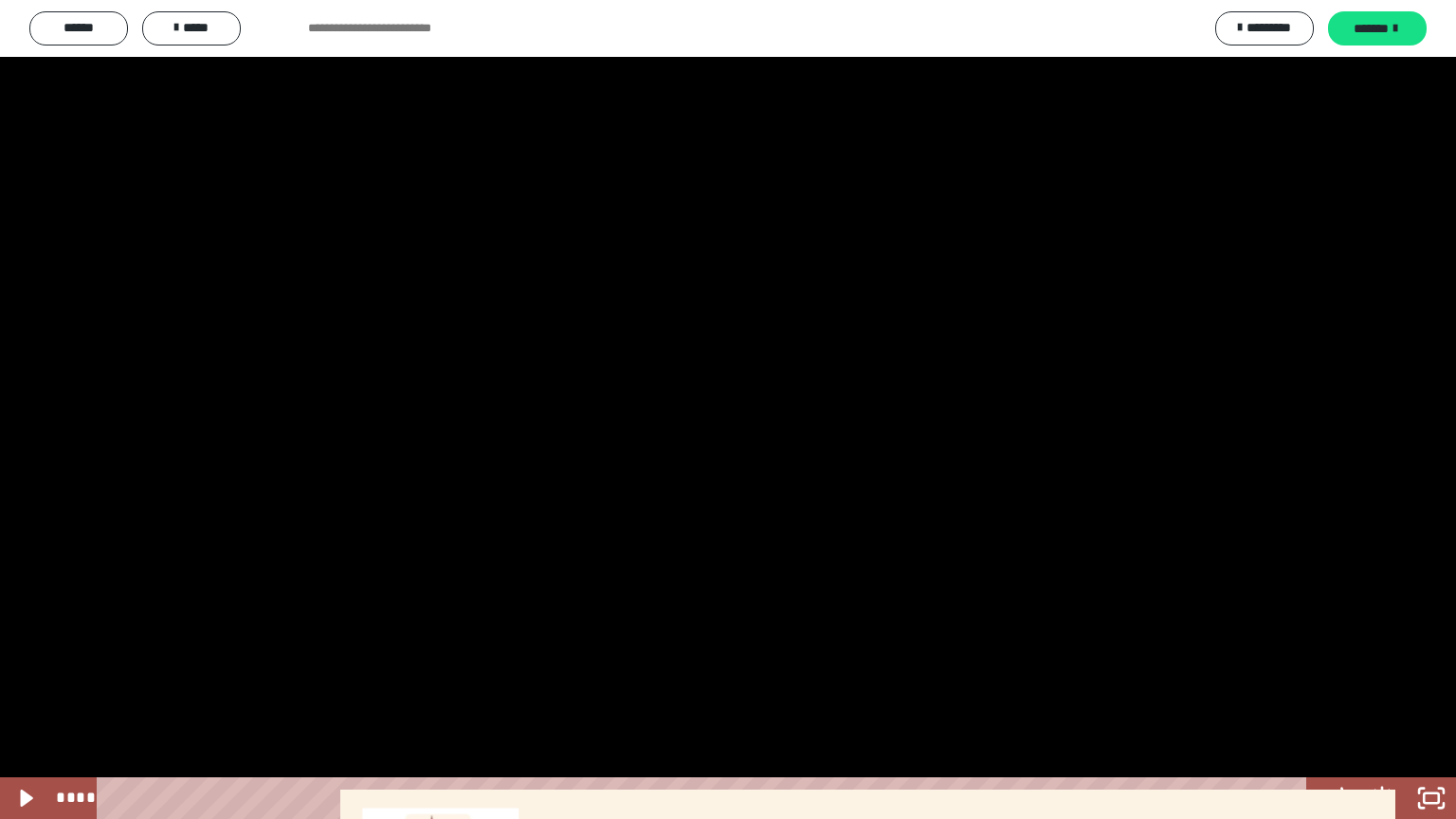 click at bounding box center (728, 410) 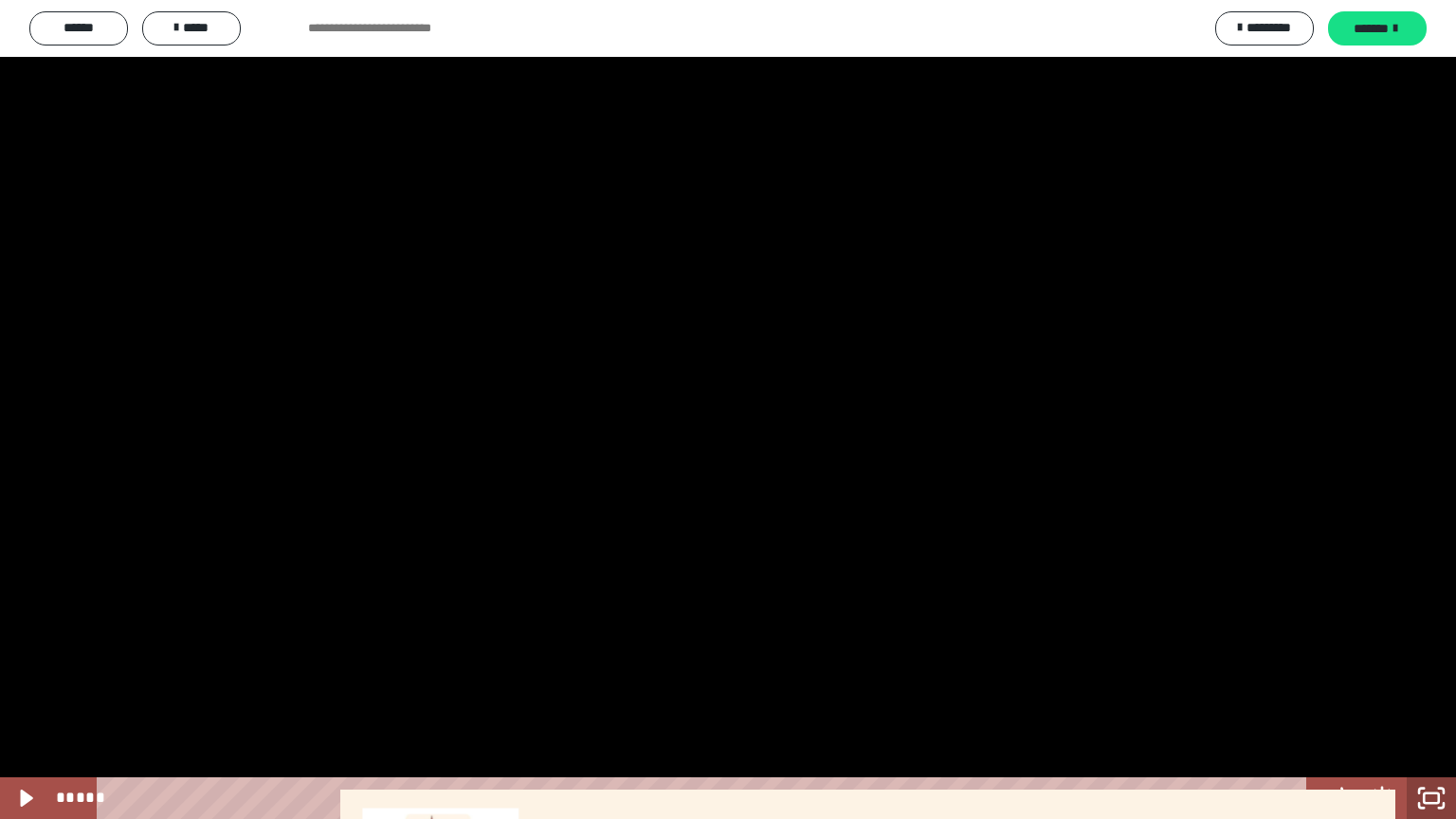click 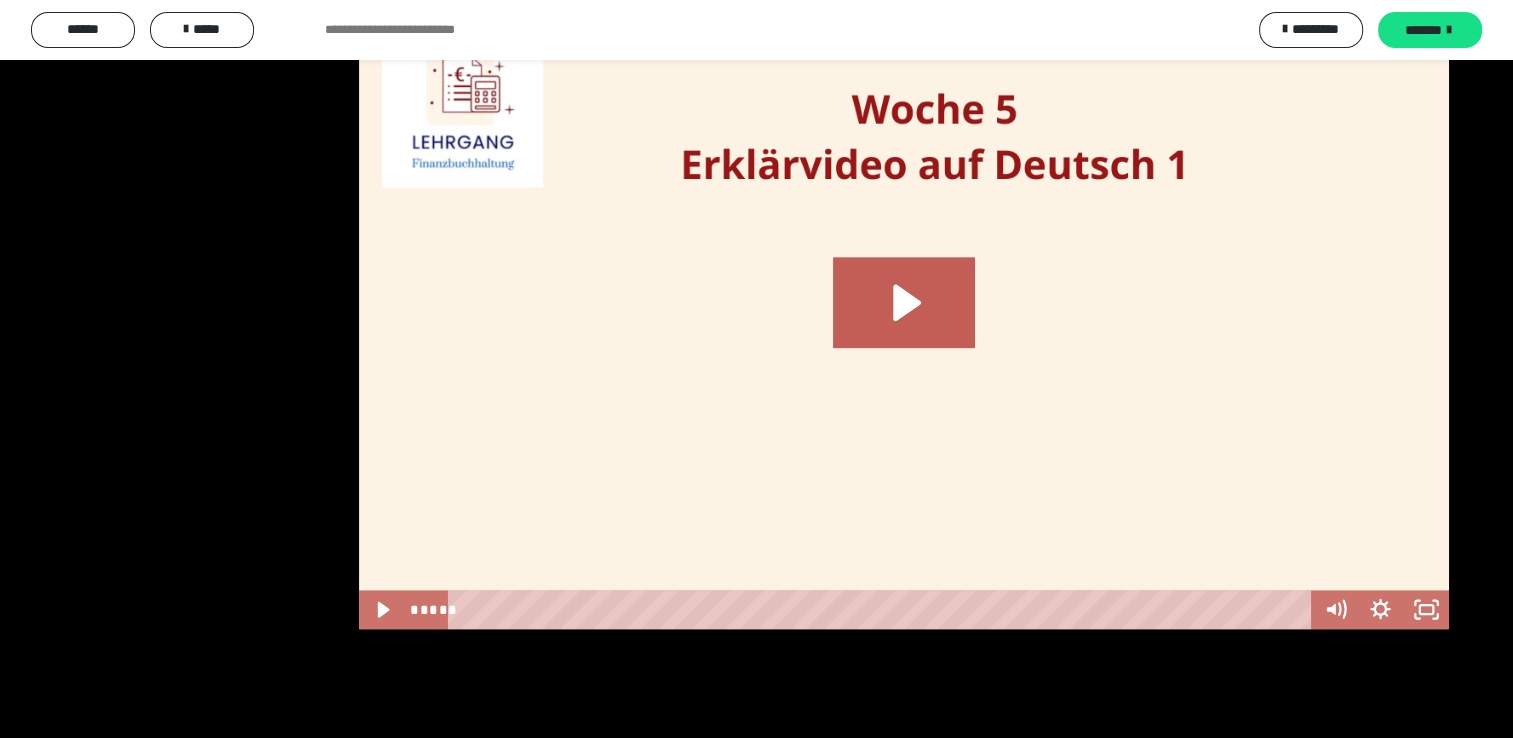 scroll, scrollTop: 2431, scrollLeft: 0, axis: vertical 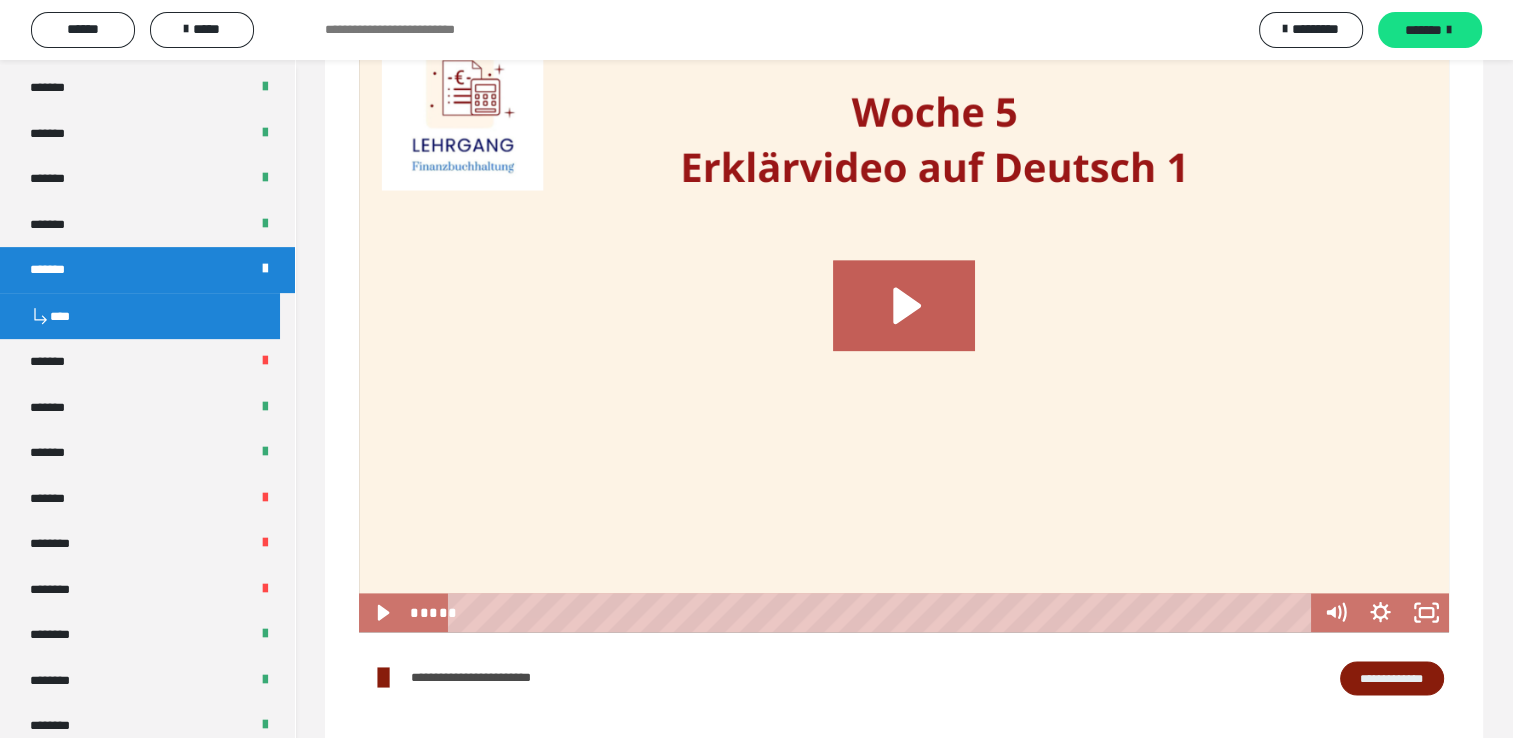 click 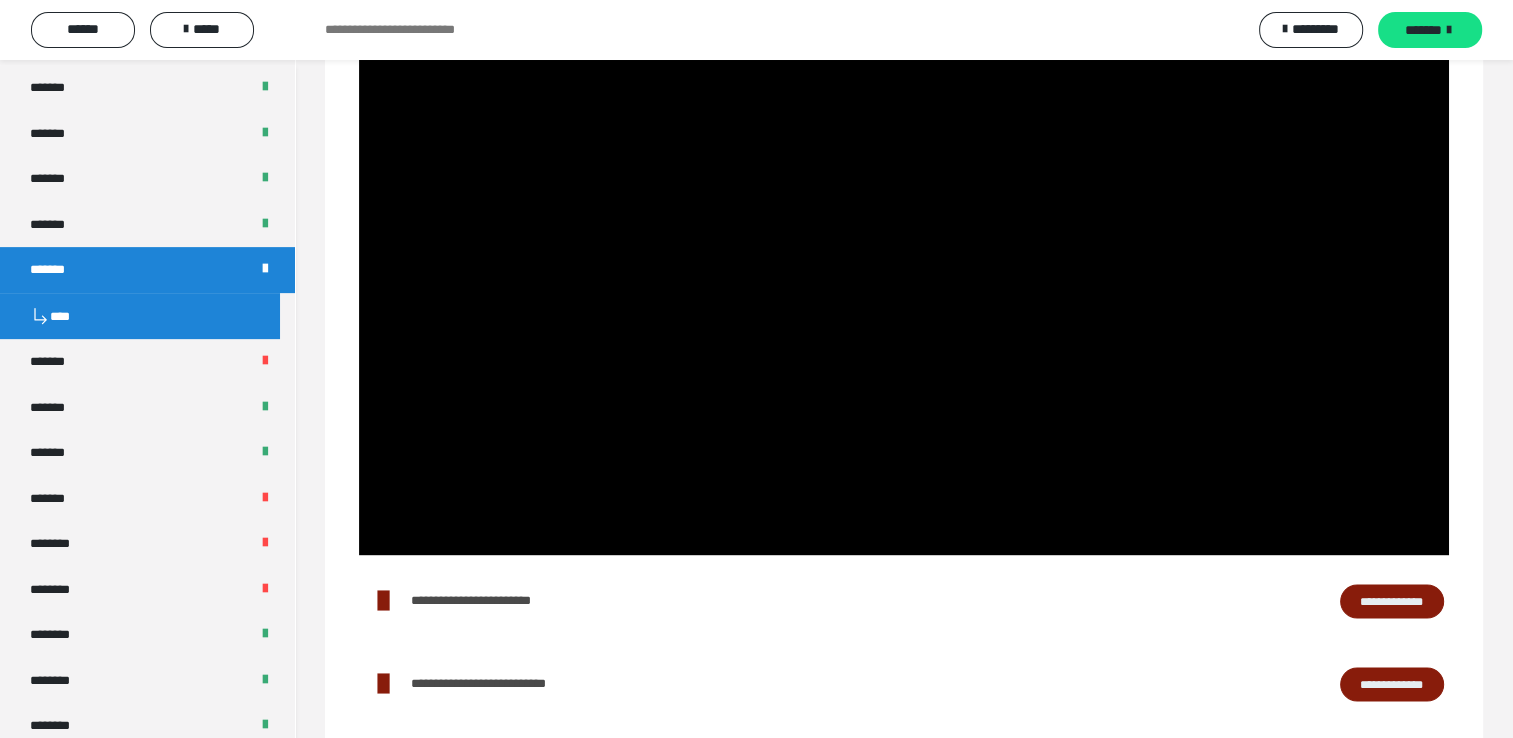scroll, scrollTop: 2431, scrollLeft: 0, axis: vertical 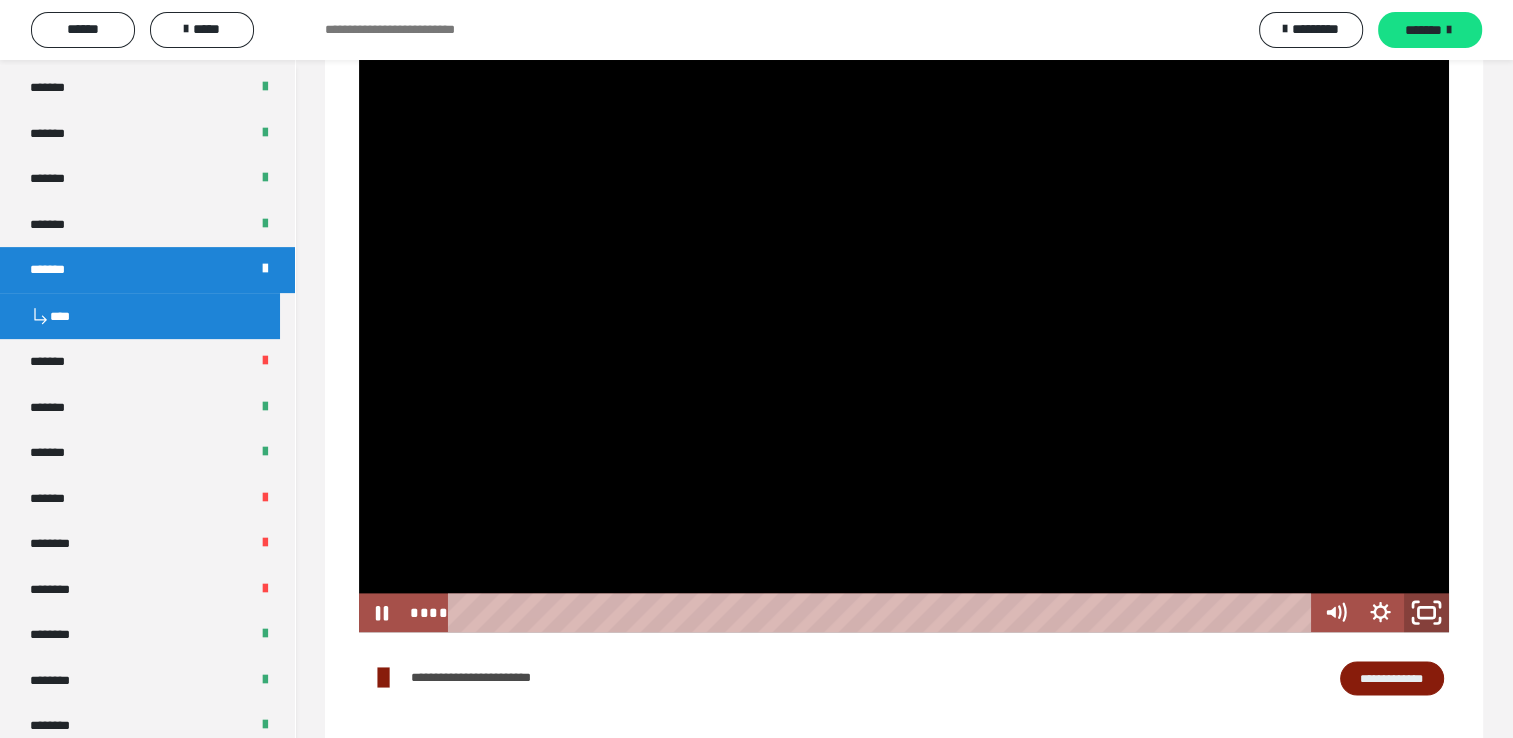 click 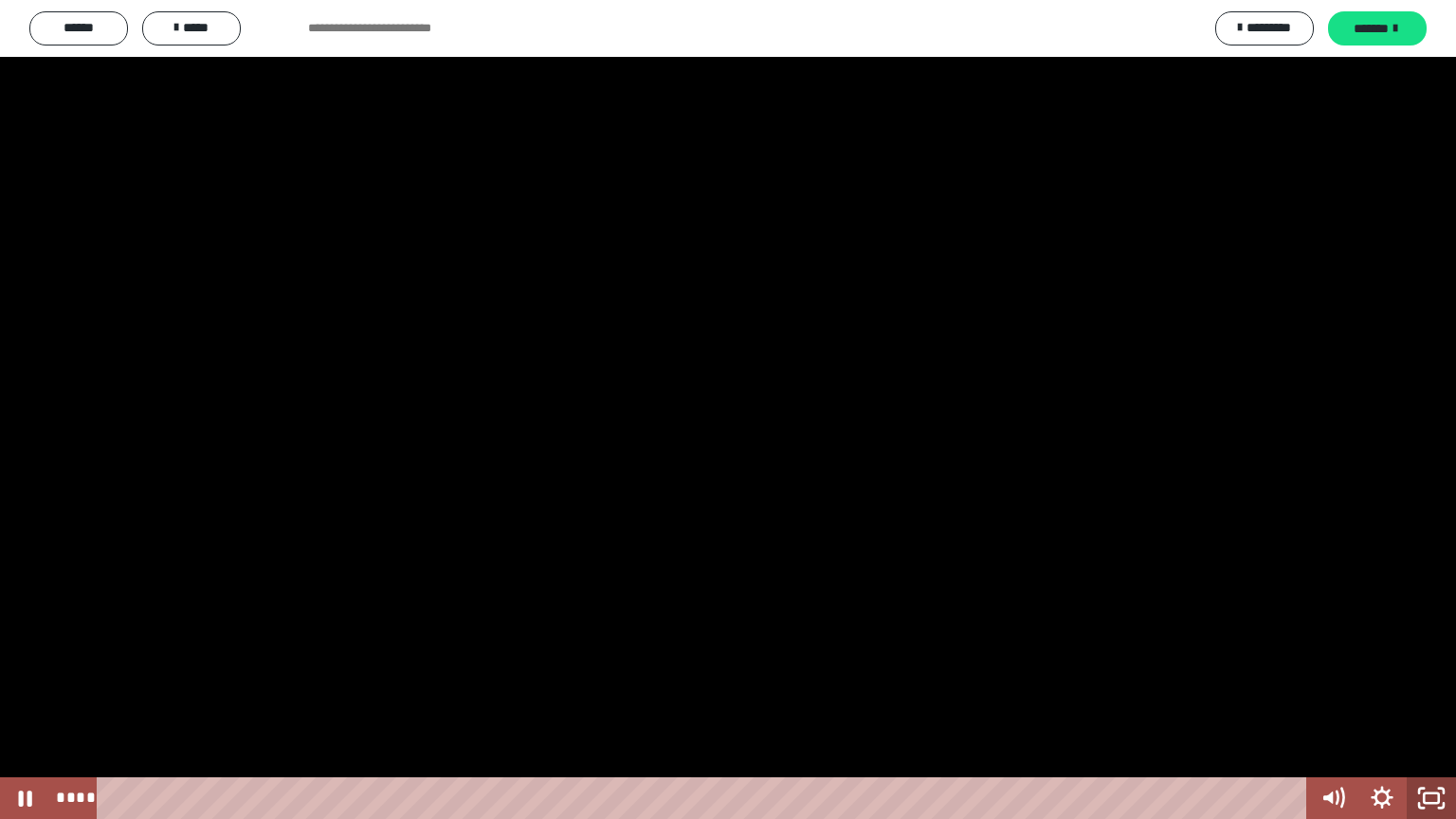 click 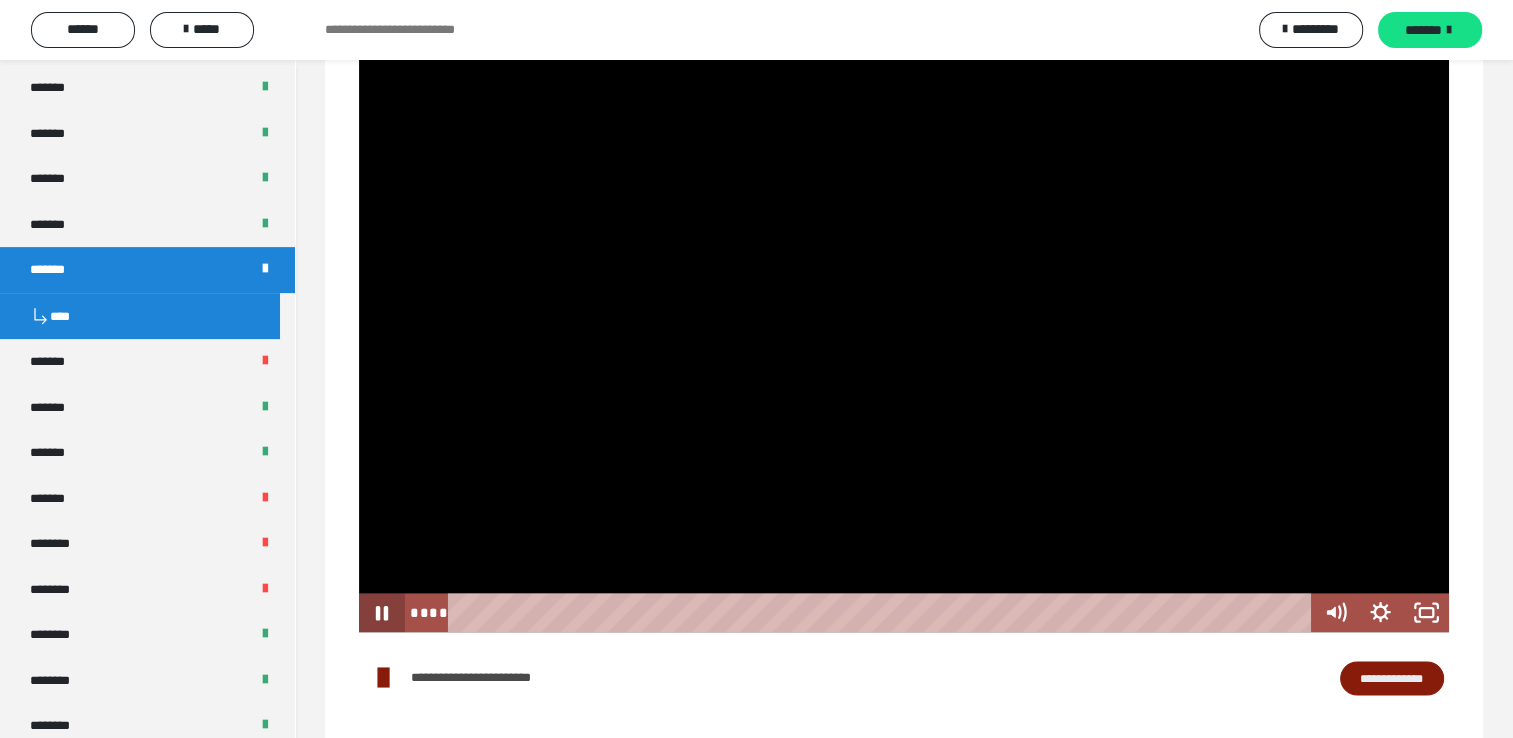 click 